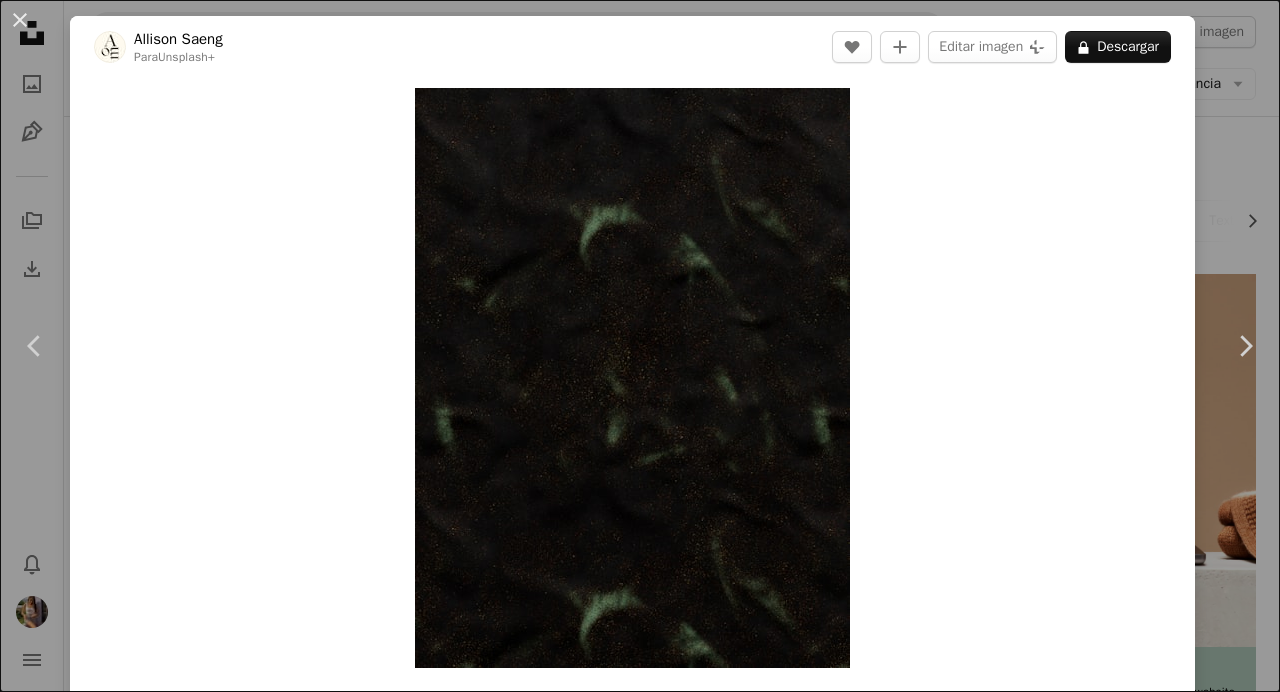 scroll, scrollTop: 769, scrollLeft: 0, axis: vertical 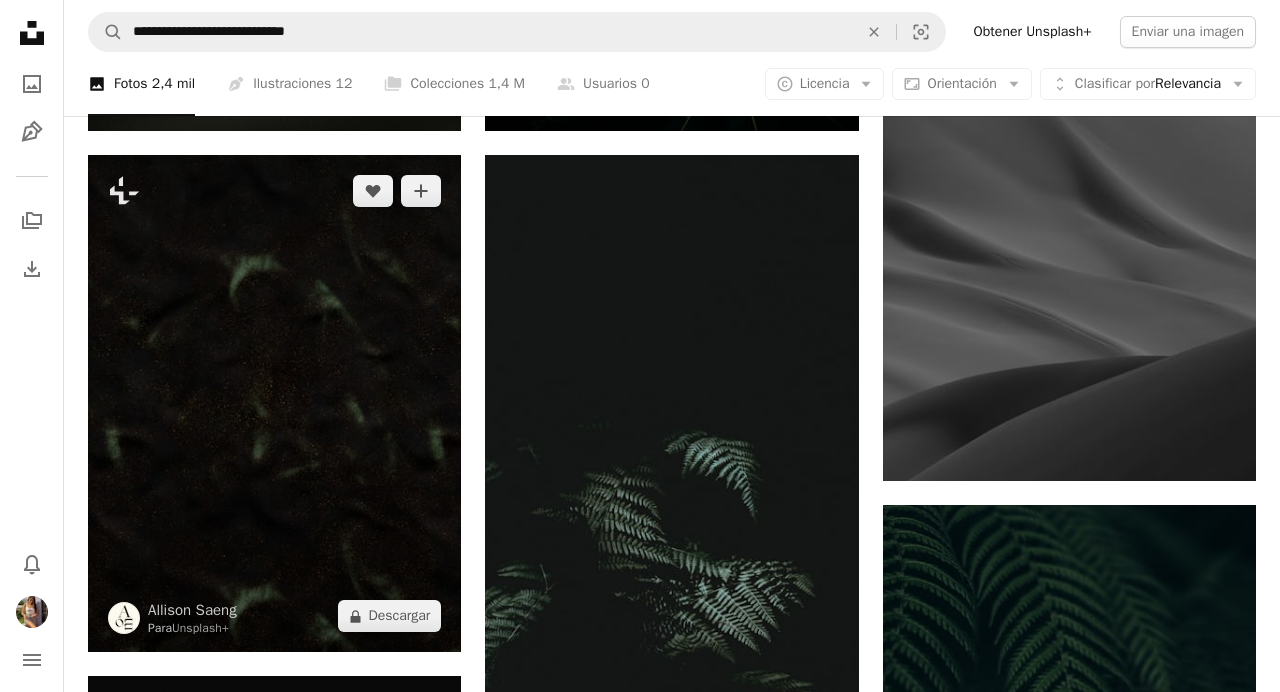click at bounding box center (274, 403) 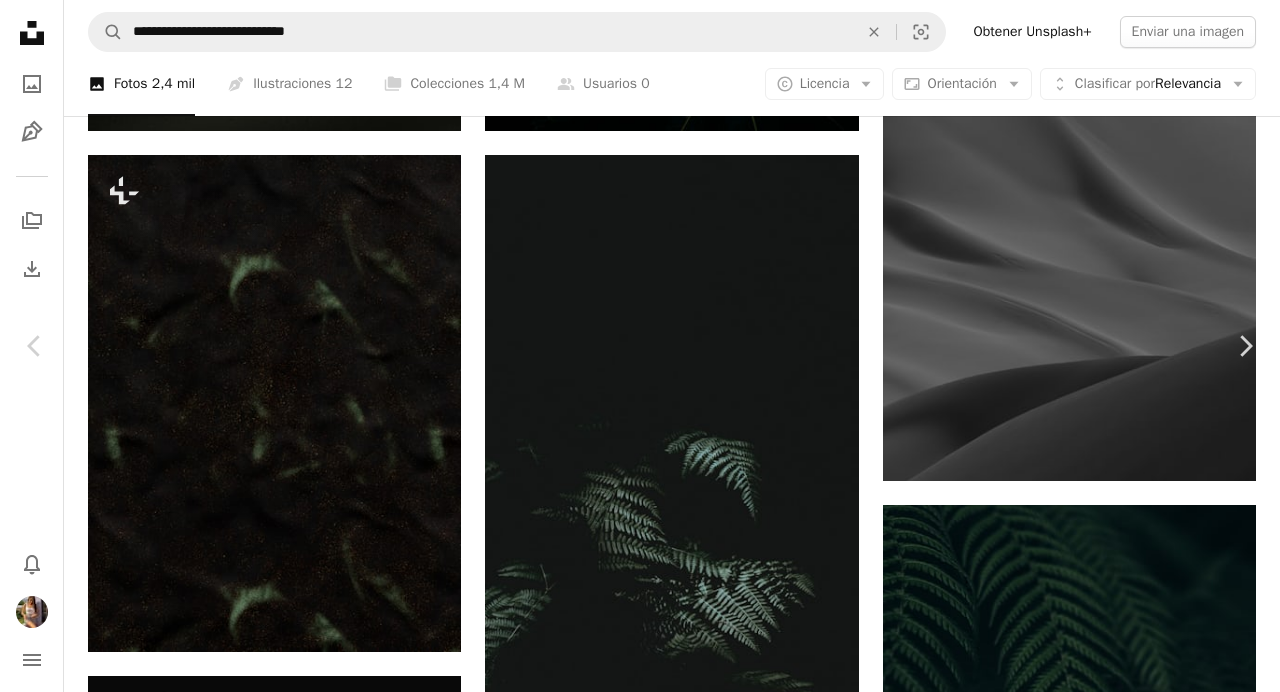 scroll, scrollTop: 2792, scrollLeft: 0, axis: vertical 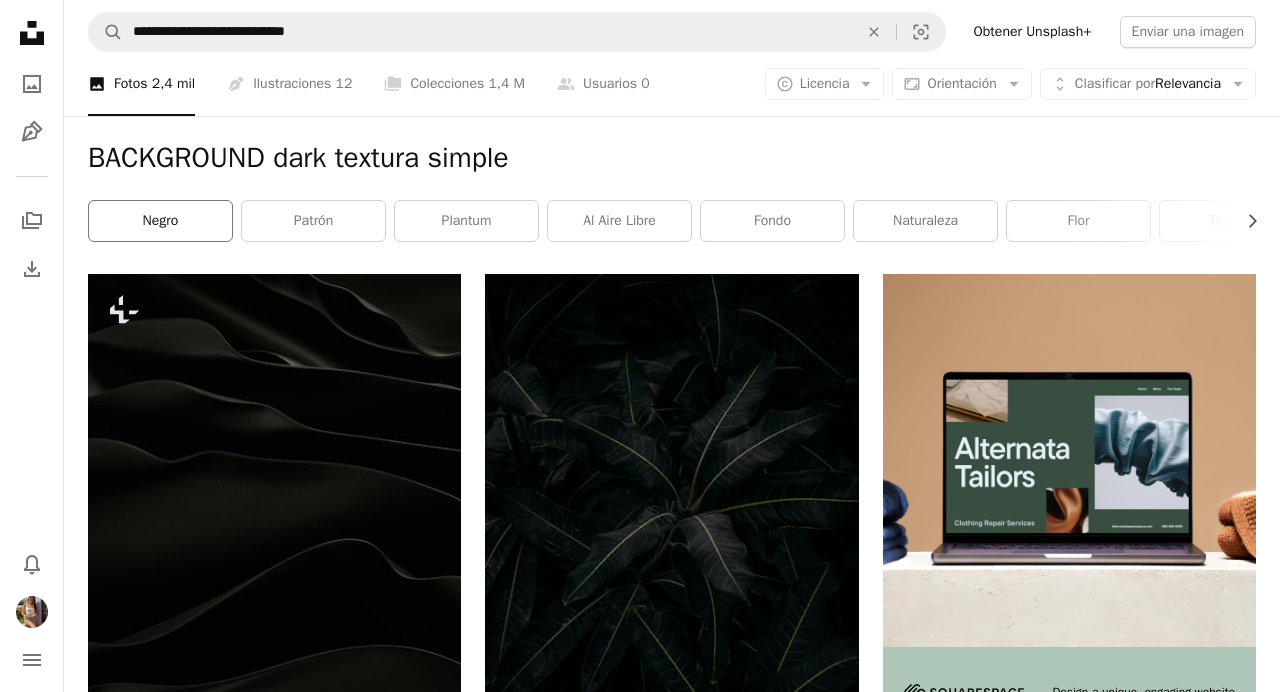 click on "negro" at bounding box center [160, 221] 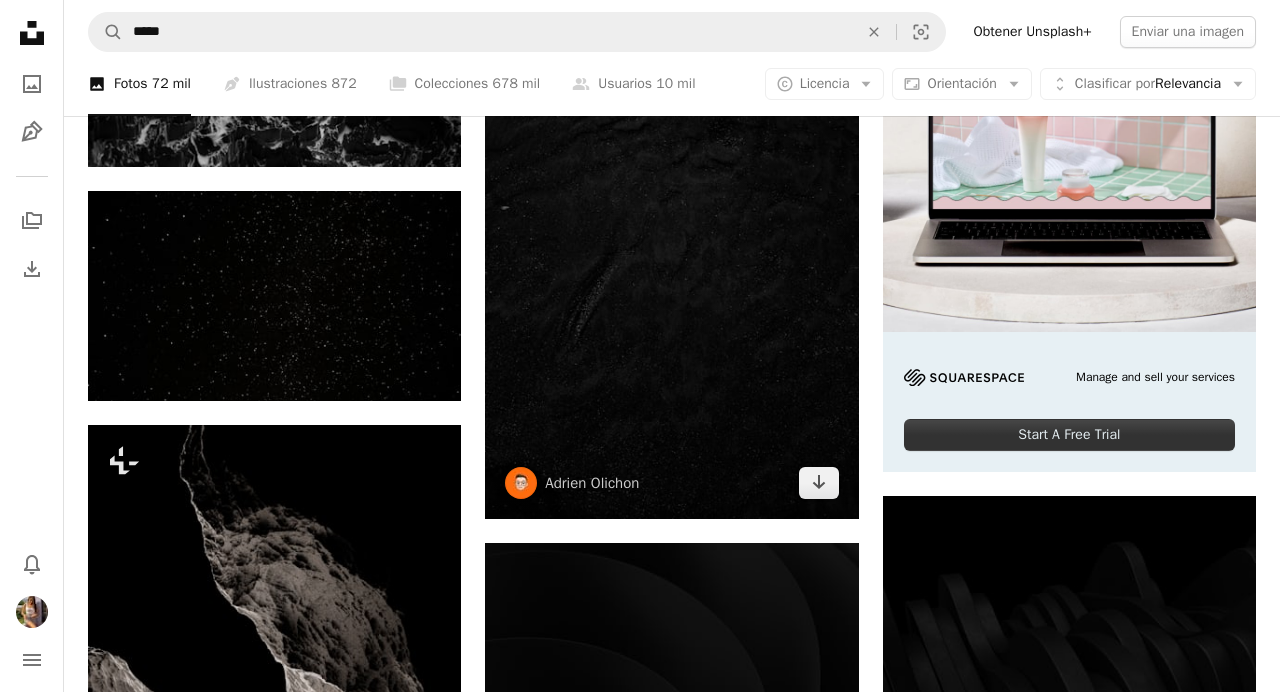 scroll, scrollTop: 320, scrollLeft: 0, axis: vertical 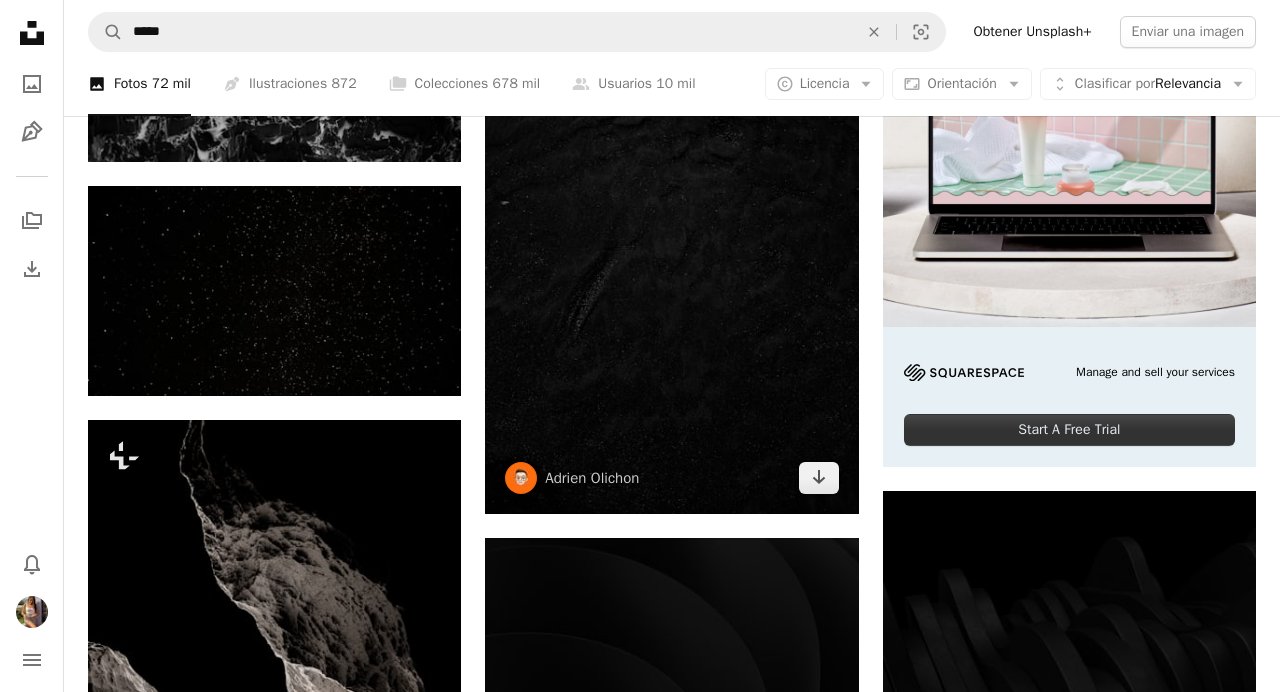 click at bounding box center (671, 234) 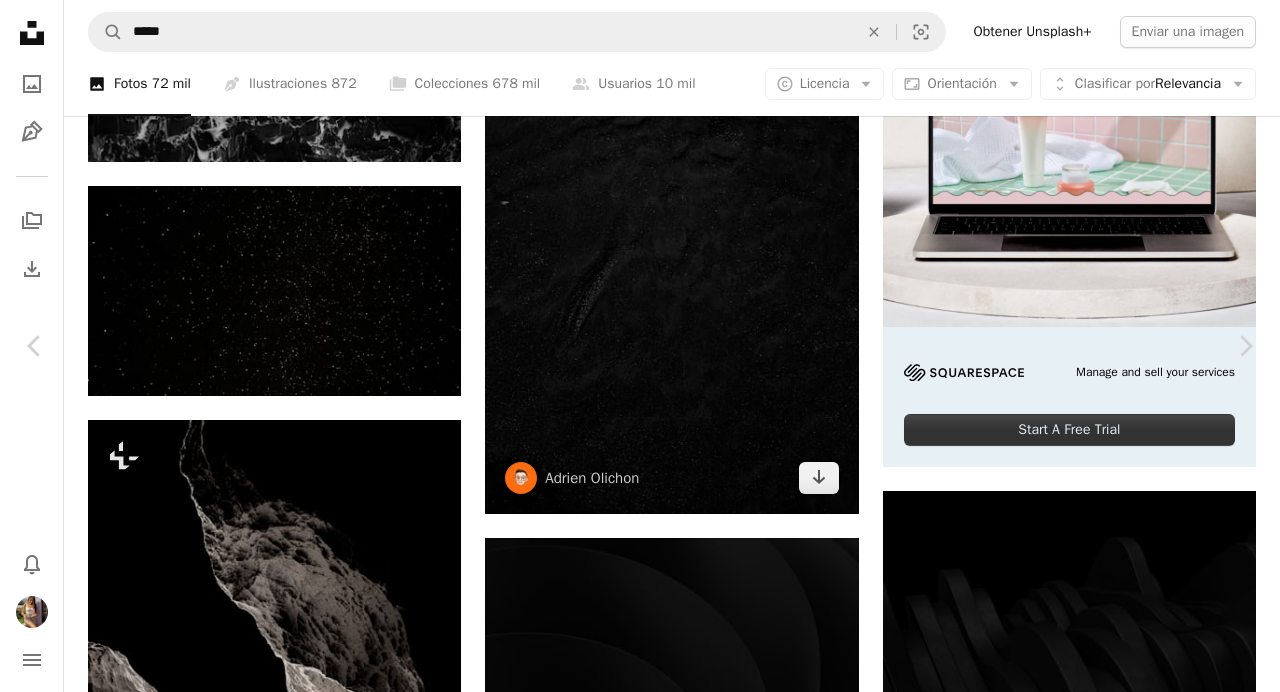 scroll, scrollTop: 0, scrollLeft: 0, axis: both 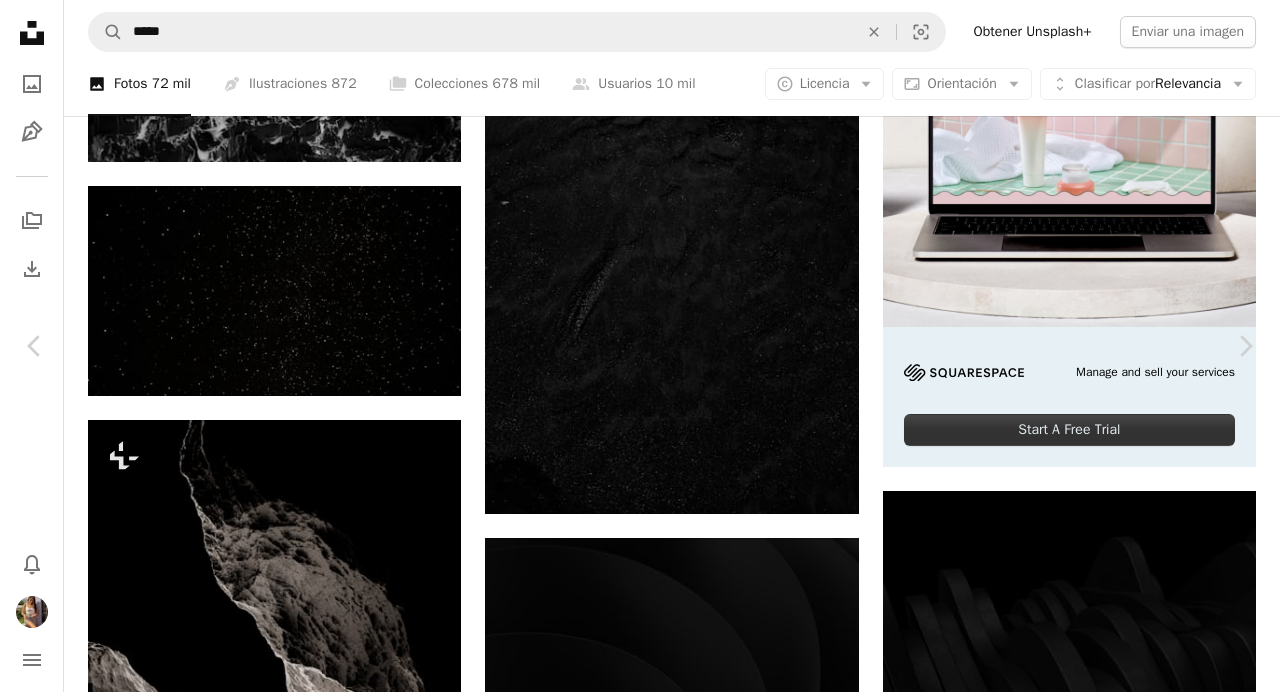 click on "Descargar" at bounding box center [1094, 4749] 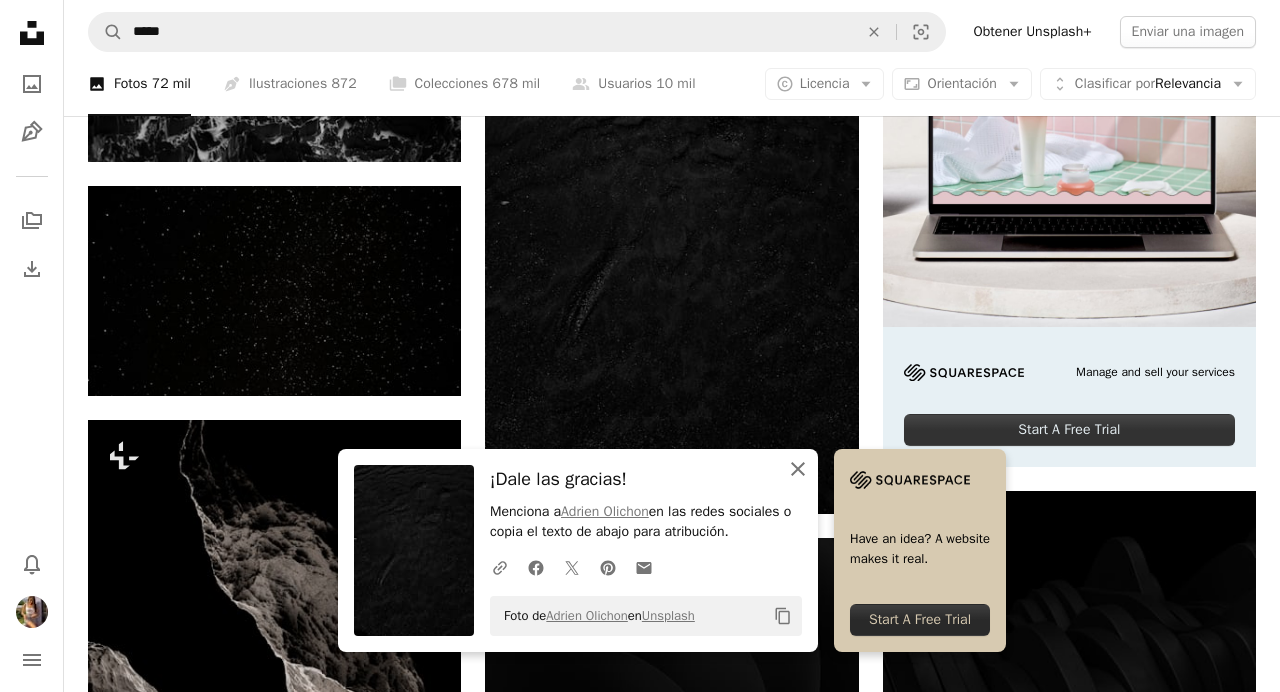 click on "An X shape" 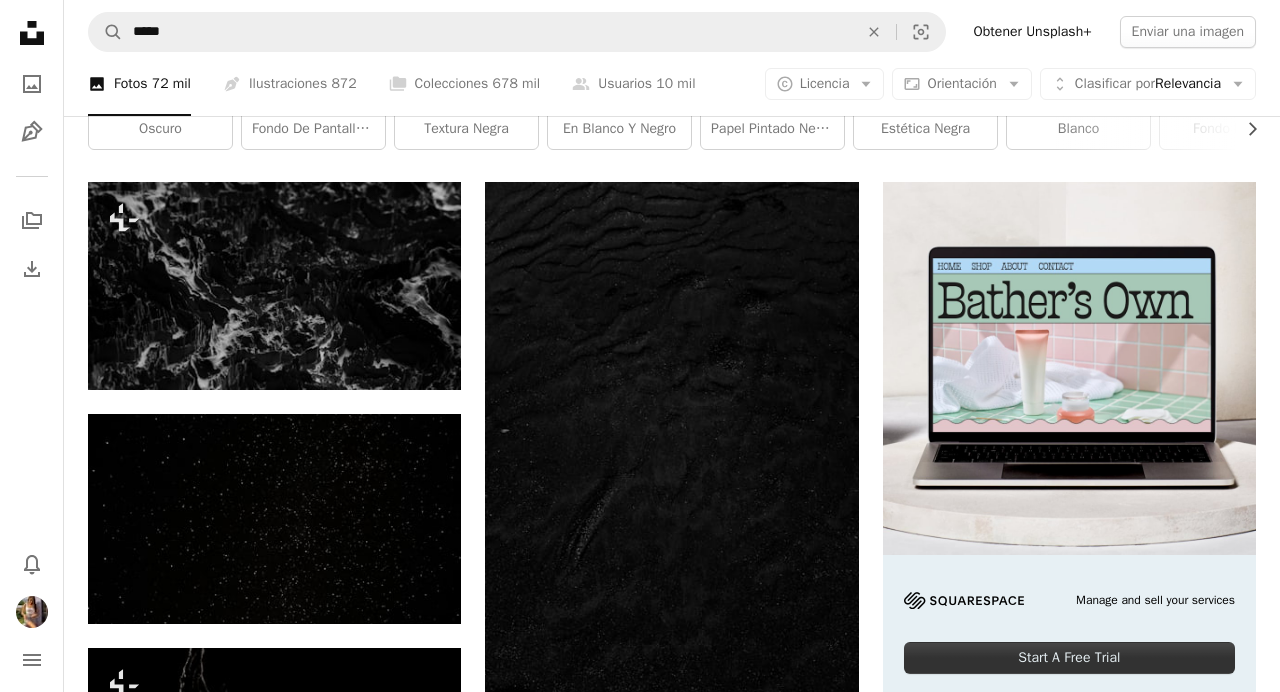 scroll, scrollTop: 0, scrollLeft: 0, axis: both 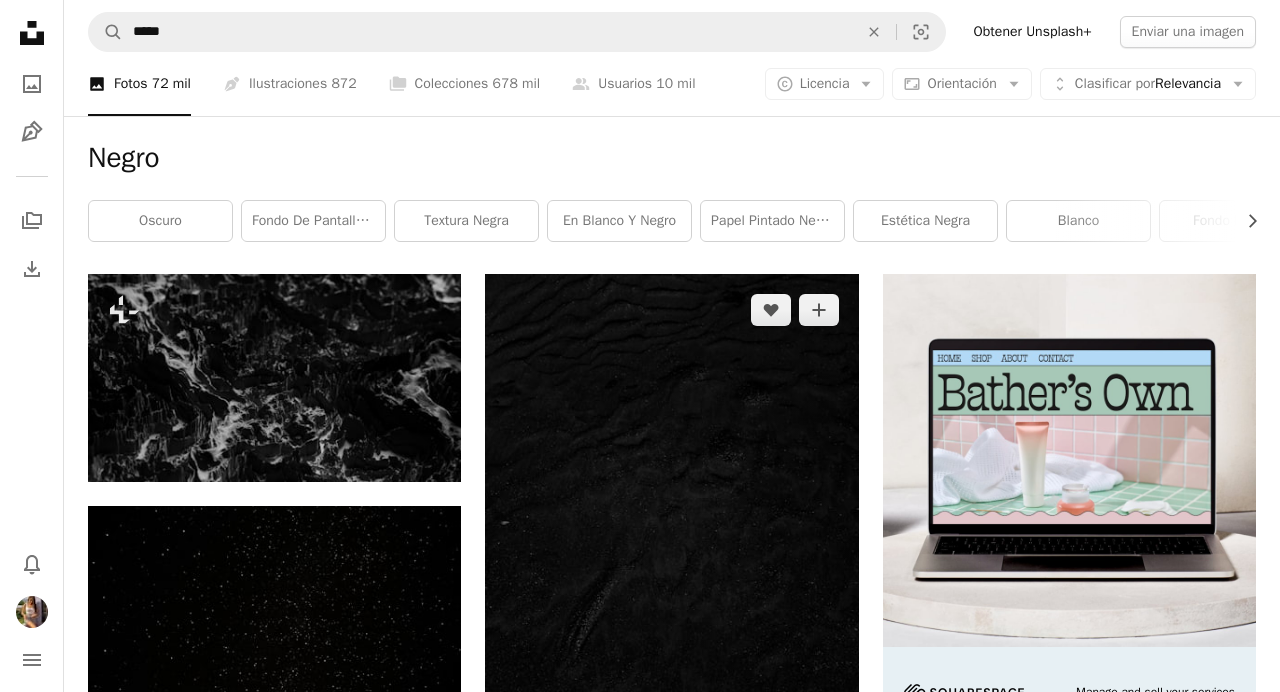 click at bounding box center [671, 554] 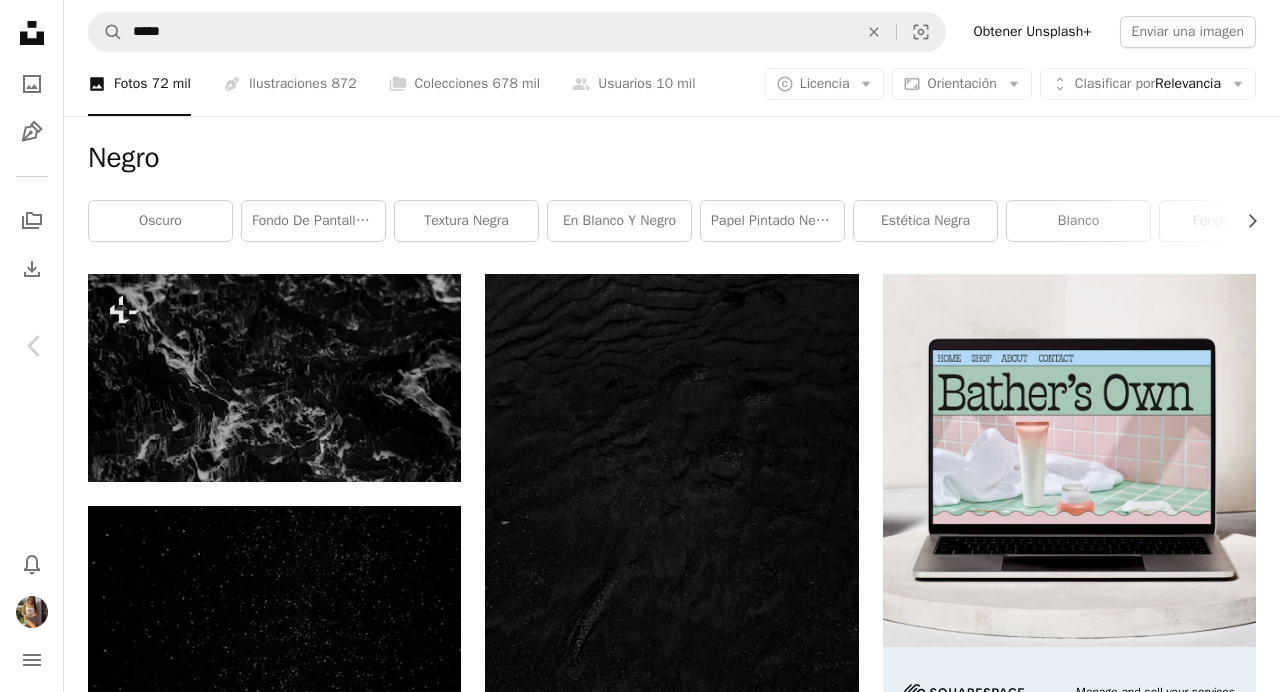 scroll, scrollTop: 1338, scrollLeft: 0, axis: vertical 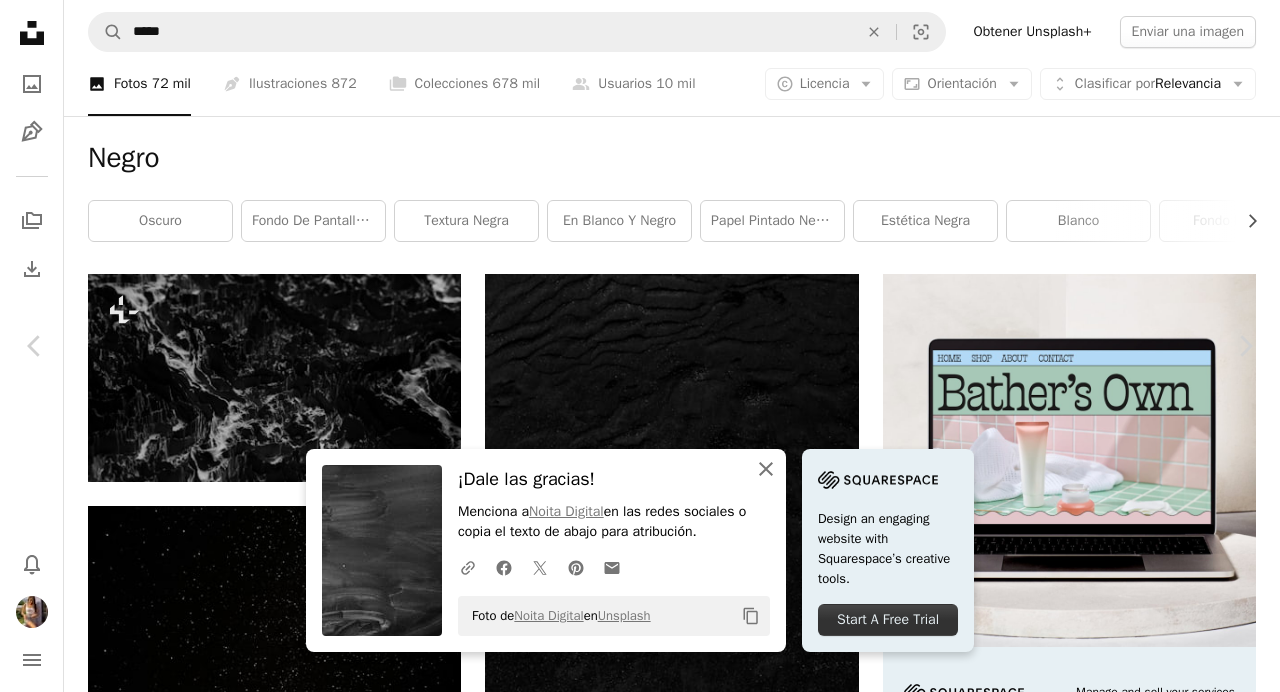 click on "An X shape" 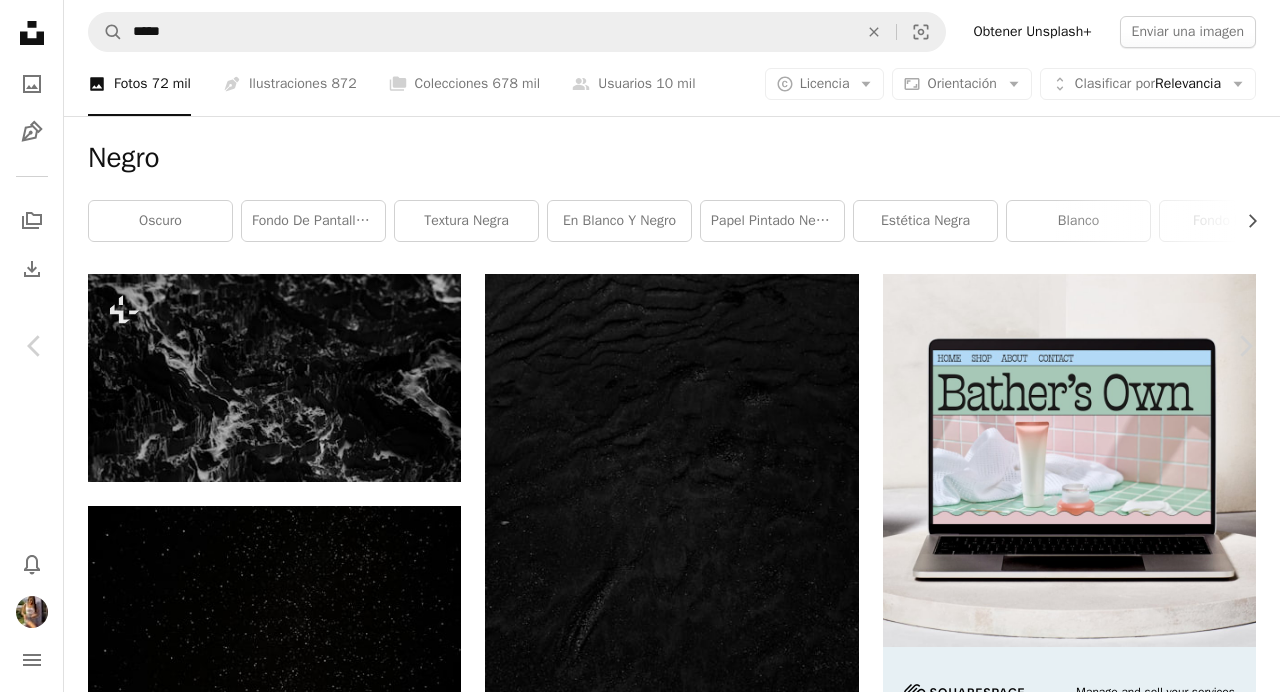 scroll, scrollTop: 10892, scrollLeft: 0, axis: vertical 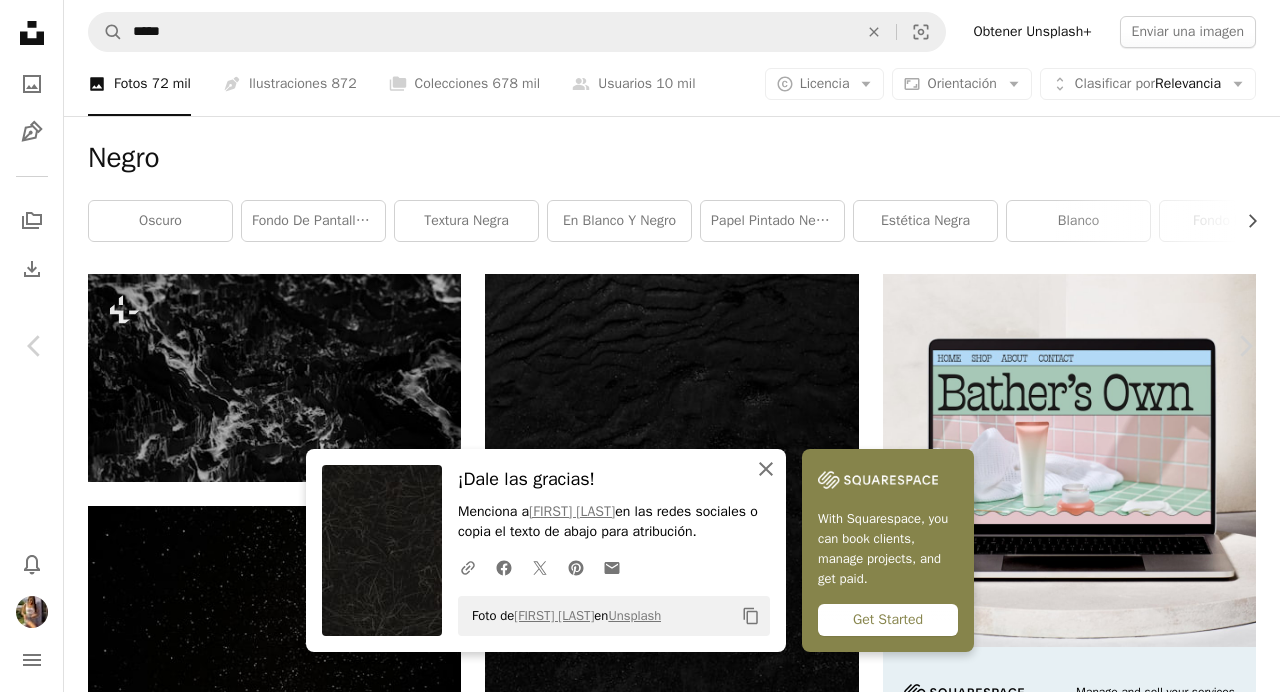click 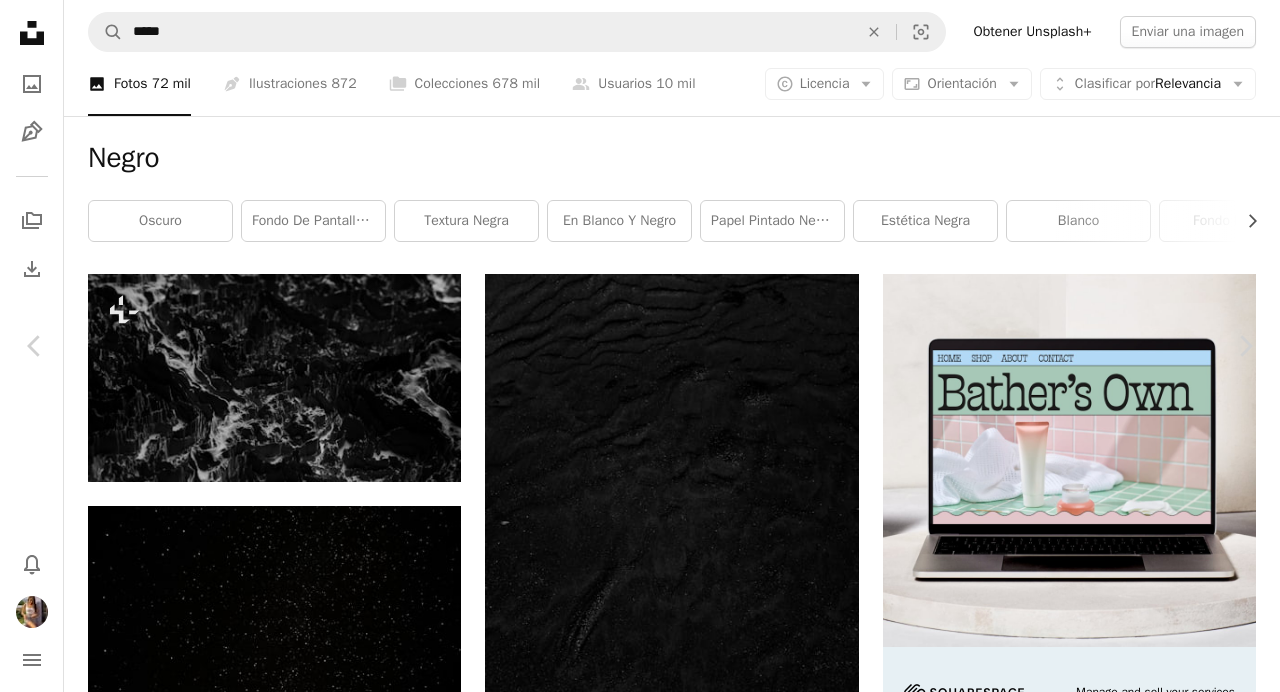 scroll, scrollTop: 12984, scrollLeft: 0, axis: vertical 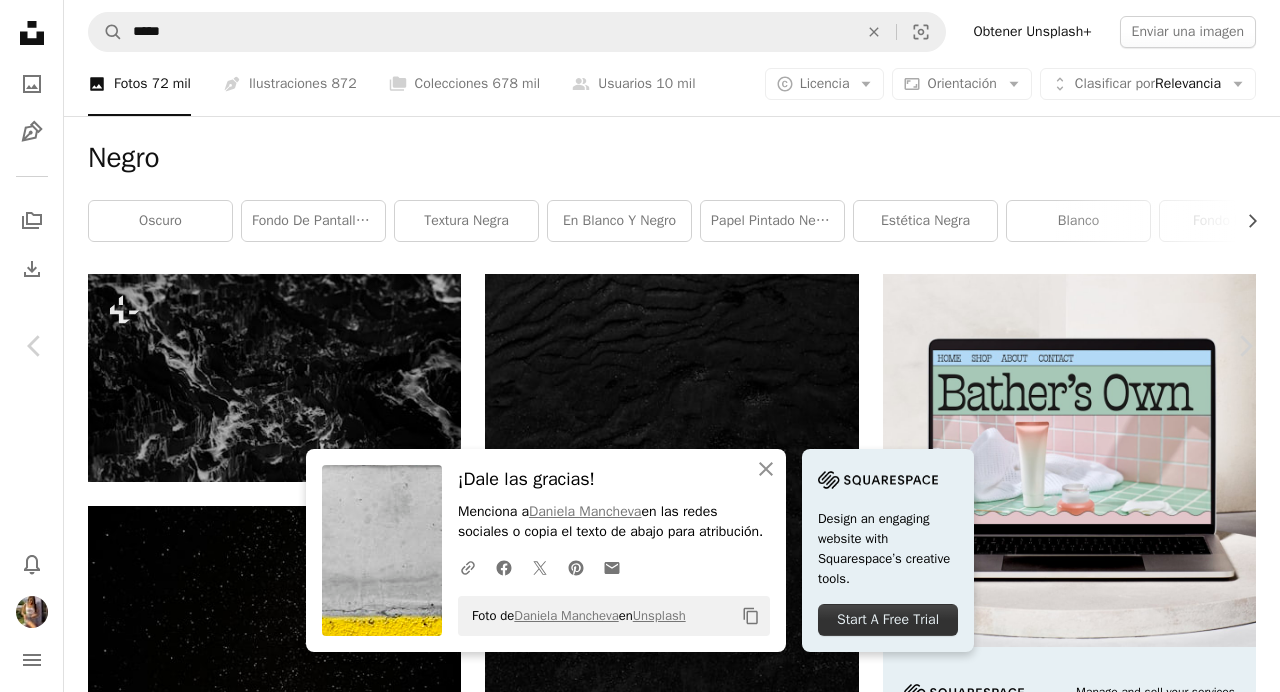 click on "A heart A plus sign [FIRST] [LAST] Arrow pointing down A heart A plus sign [PERSON] Disponible para contratación A checkmark inside of a circle Arrow pointing down Plus sign for Unsplash+ A heart A plus sign [FIRST] [LAST] Para  Unsplash+ A lock   Descargar A heart A plus sign [FIRST] [LAST] Arrow pointing down Plus sign for Unsplash+ A heart A plus sign [FIRST] Para  Unsplash+ A lock   Descargar Plus sign for Unsplash+ A heart A plus sign [FIRST] + [PERSON] Para  Unsplash+ A lock   Descargar A heart A plus sign [FIRST] [LAST] Arrow pointing down A heart A plus sign [FIRST] [LAST] Arrow pointing down Plus sign for Unsplash+ A heart A plus sign [PERSON] Para  Unsplash+ A lock   Descargar A heart A plus sign [FIRST] [LAST] Arrow pointing down Plus sign for Unsplash+ A heart A plus sign [FIRST] Para  Unsplash+ A lock   Descargar A heart A plus sign [FIRST] [LAST] Arrow pointing down A heart A plus sign [FIRST] [LAST] Arrow pointing down A heart [FIRST] [LAST]" at bounding box center [632, 115] 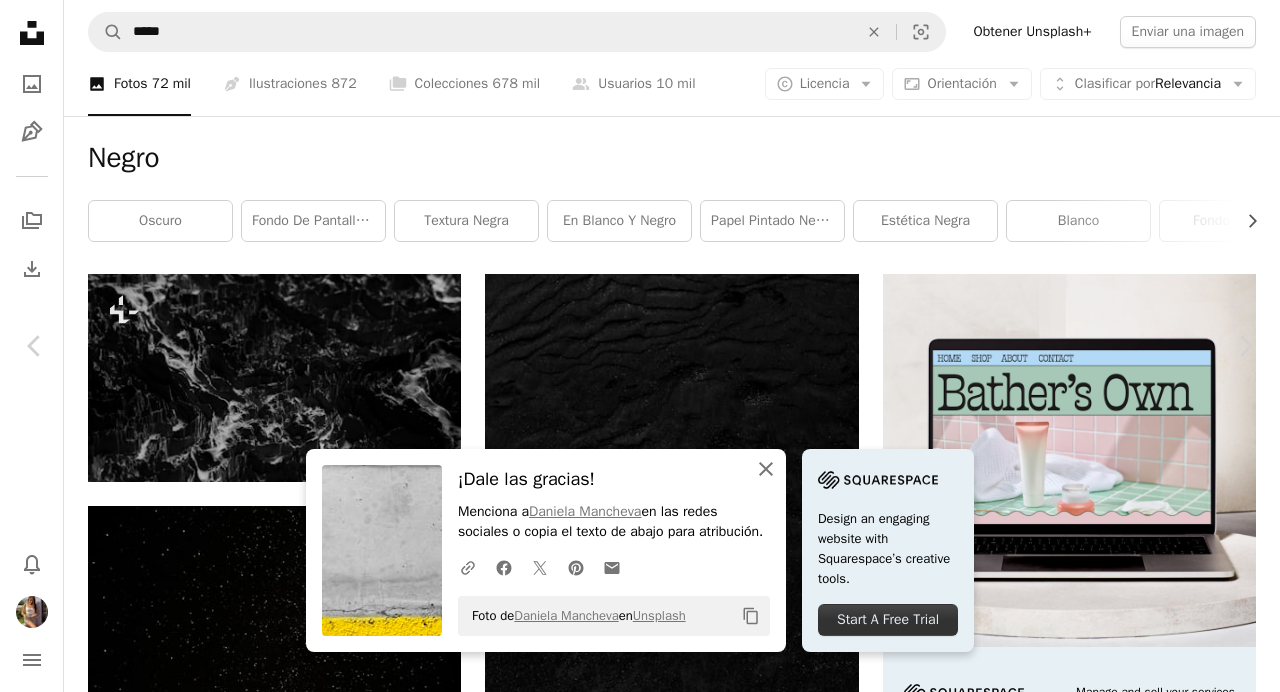 click on "An X shape" 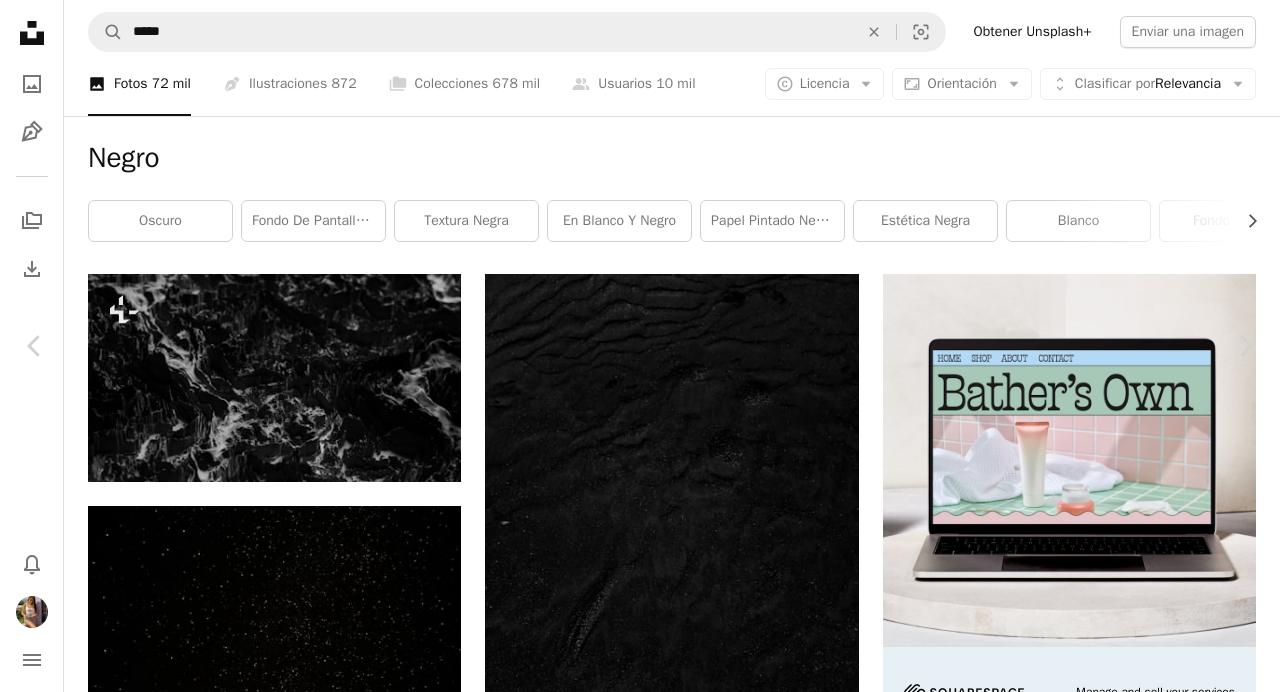 scroll, scrollTop: 1690, scrollLeft: 0, axis: vertical 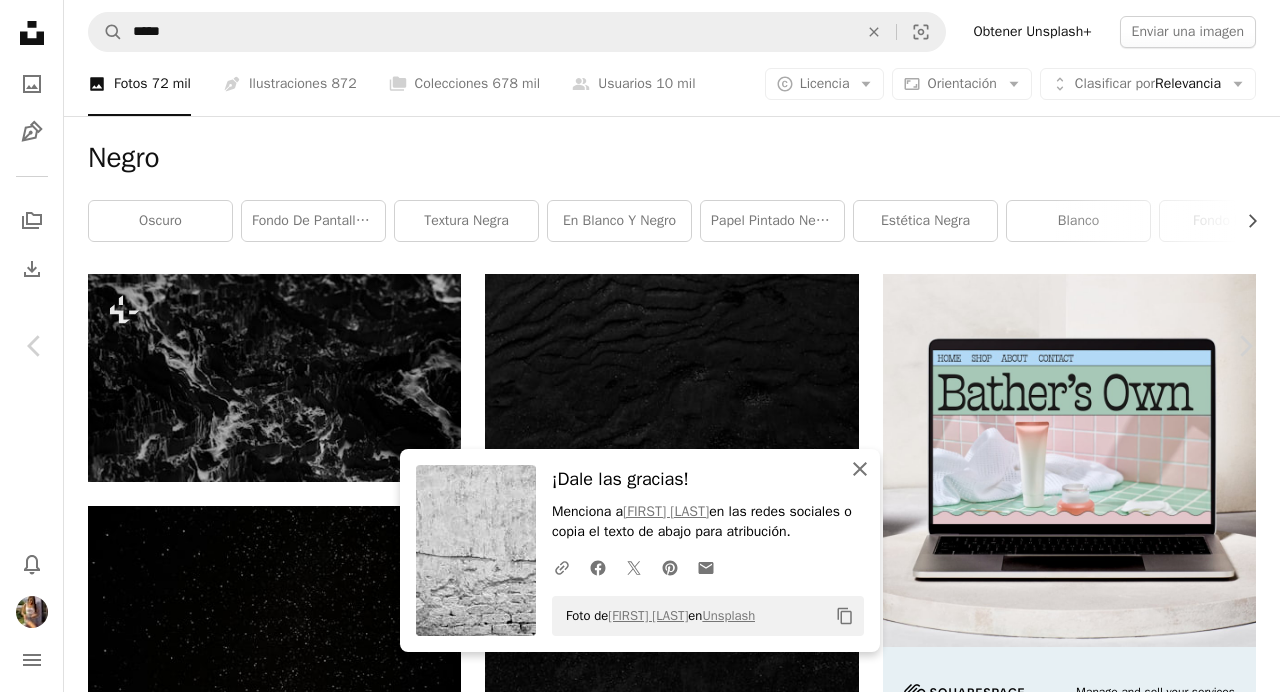 click on "An X shape" 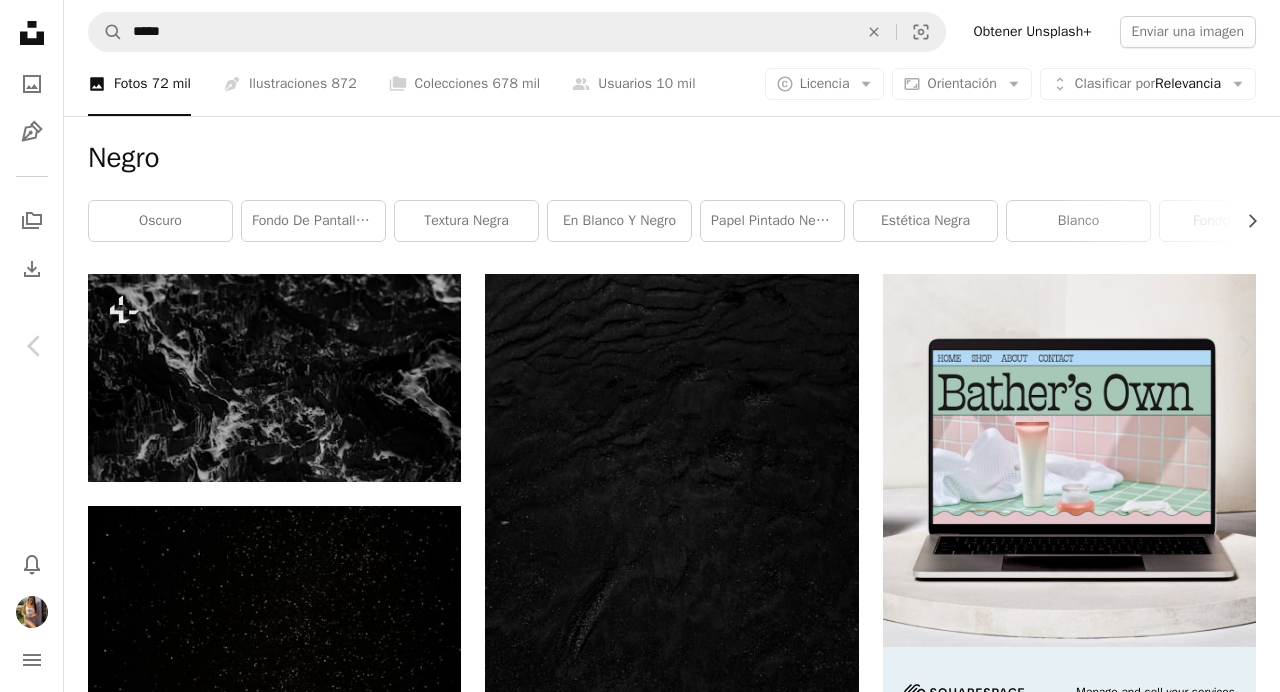 scroll, scrollTop: 1784, scrollLeft: 0, axis: vertical 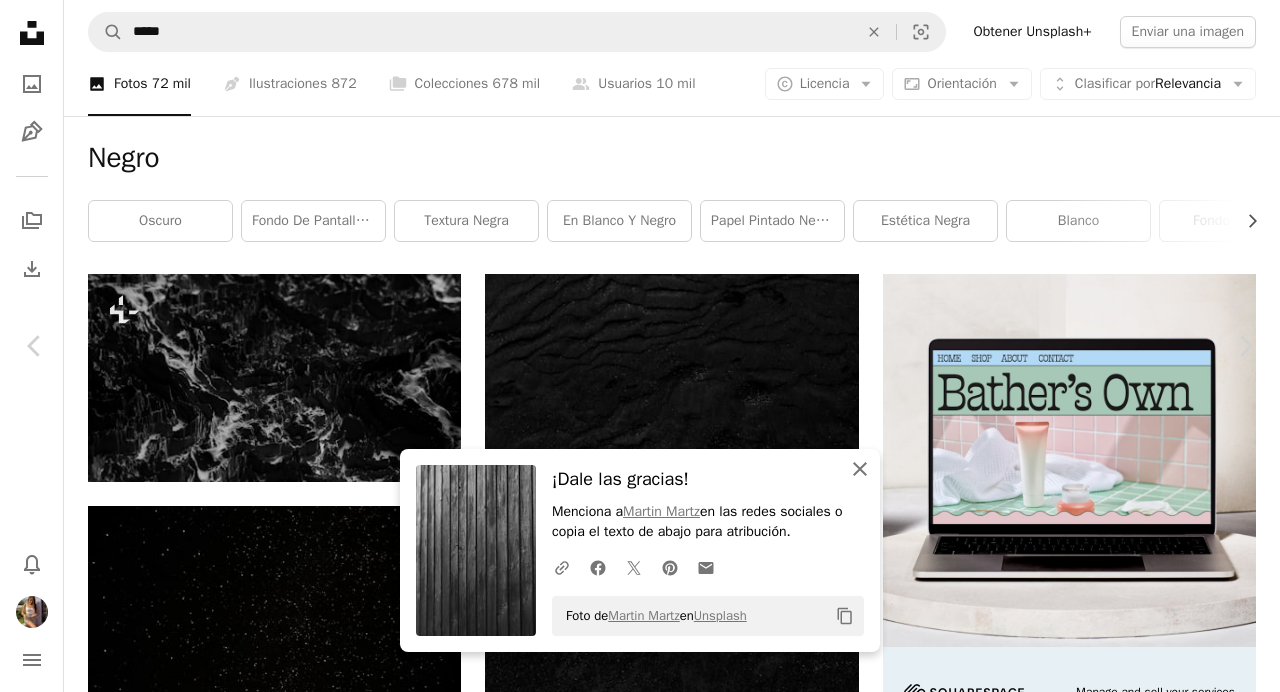 click on "An X shape" 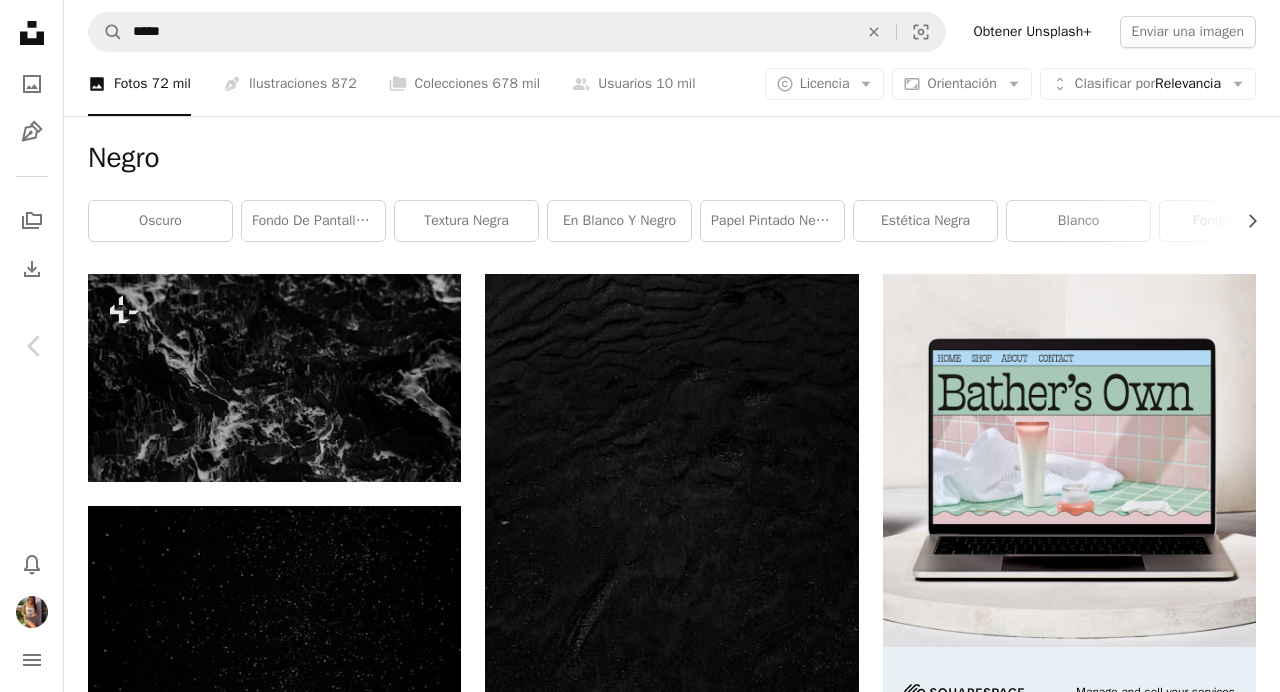 scroll, scrollTop: 5224, scrollLeft: 0, axis: vertical 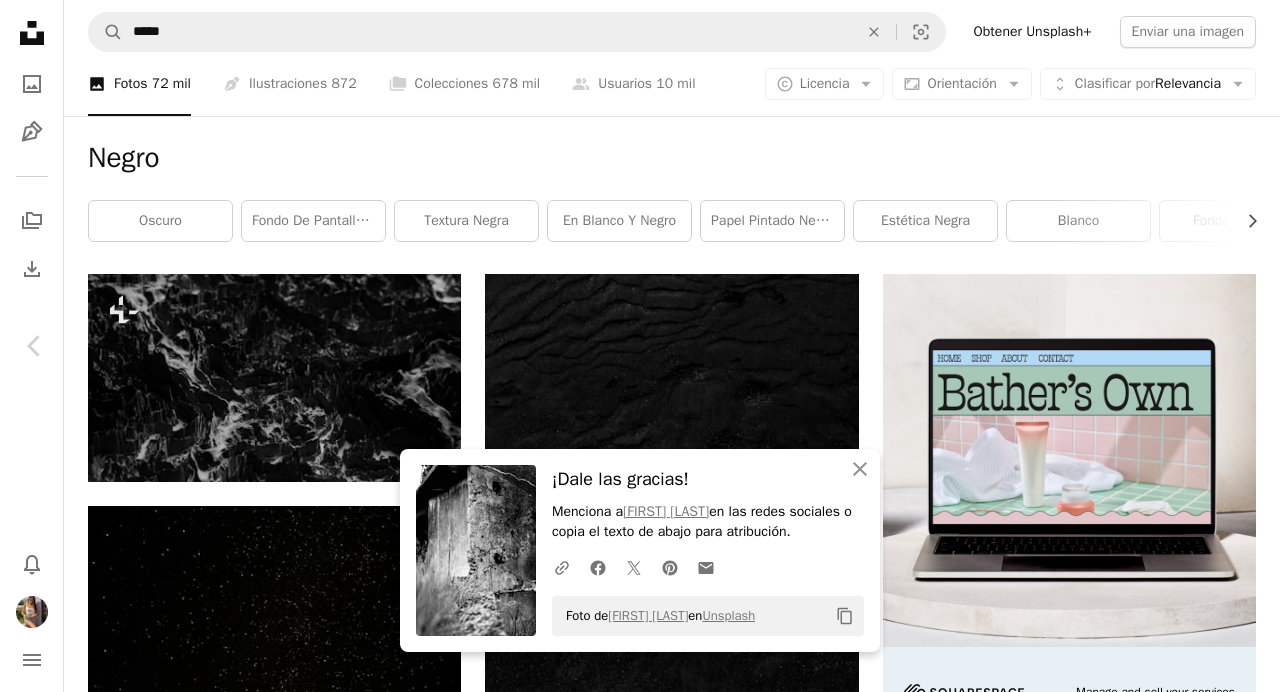 click on "[FIRST] [LAST]" at bounding box center [180, 7974] 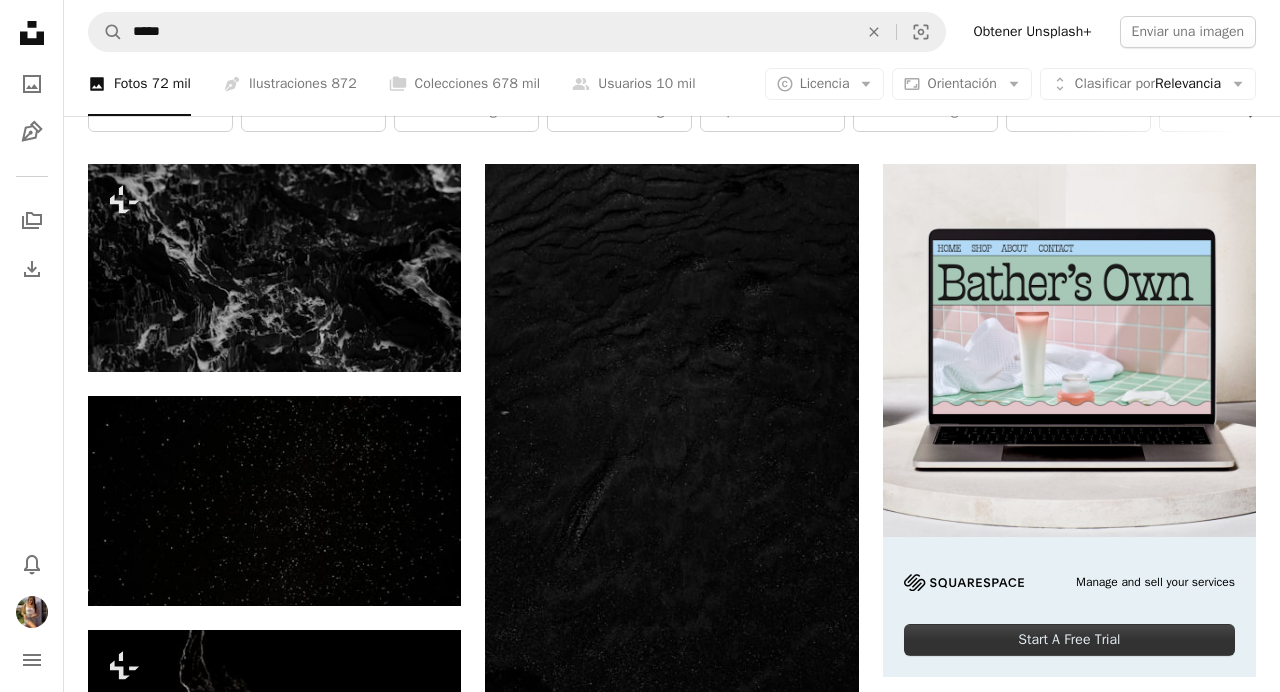 scroll, scrollTop: 0, scrollLeft: 0, axis: both 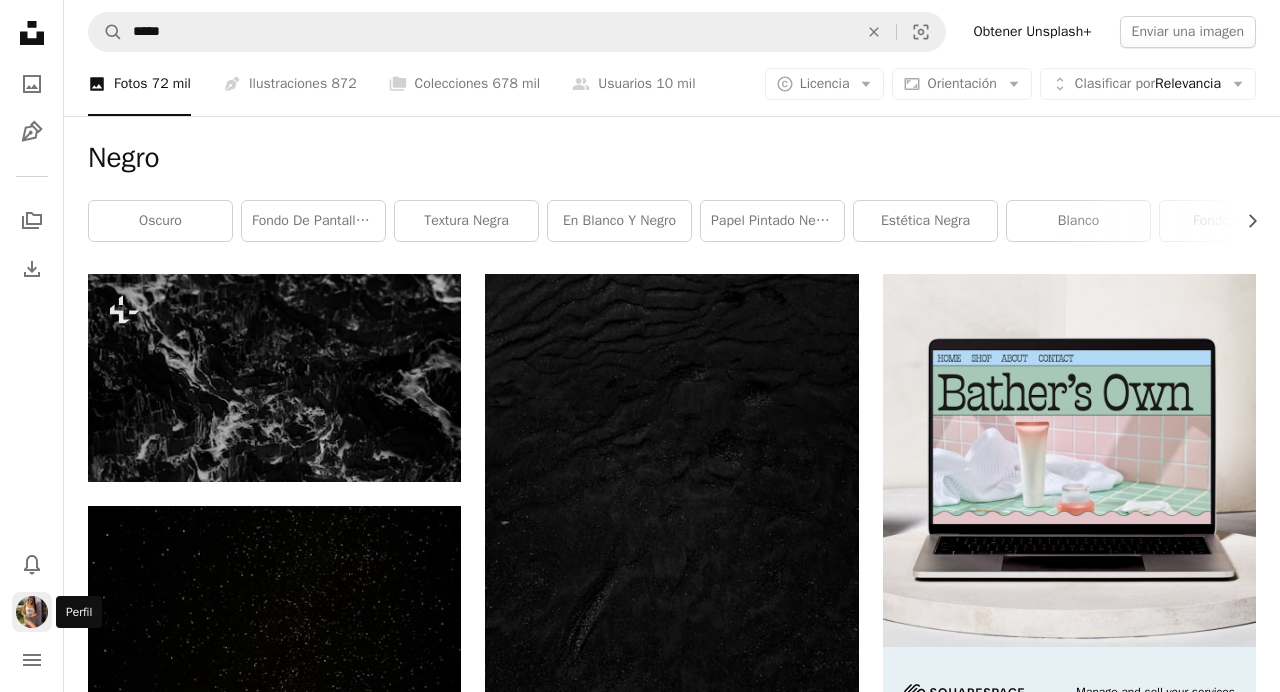 click at bounding box center [32, 612] 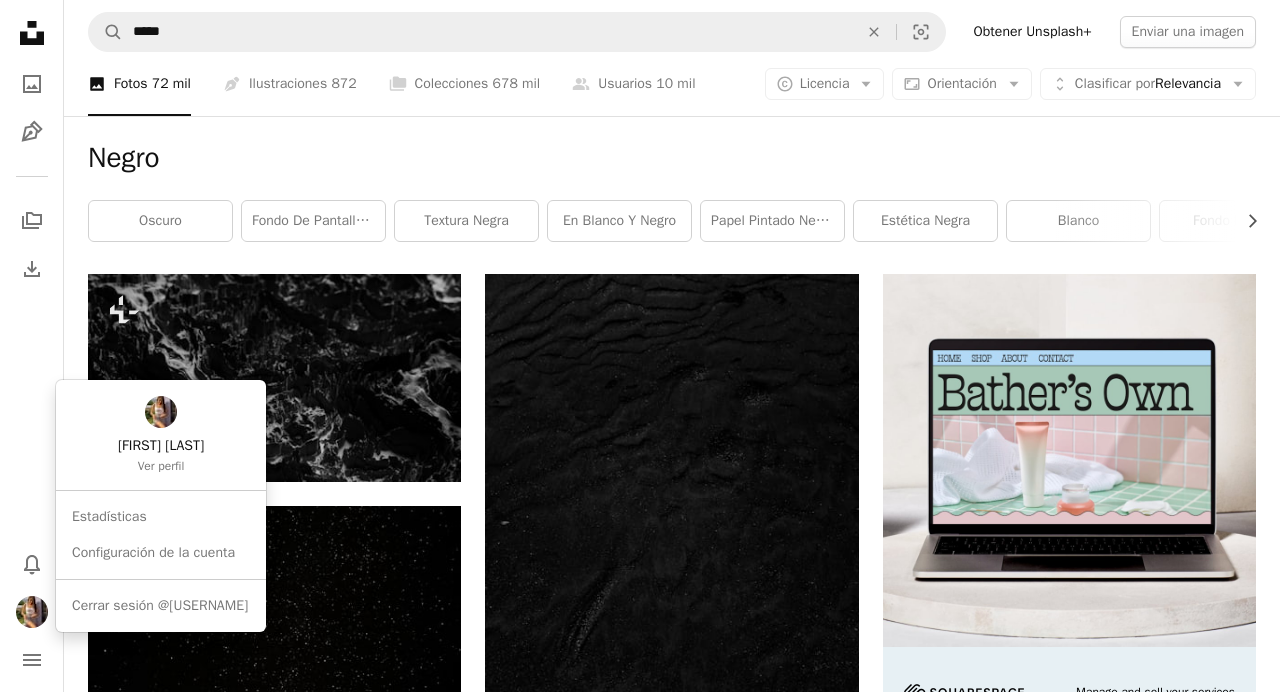 click on "Unsplash logo Página de inicio de Unsplash A photo Pen Tool A stack of folders Download Bell navigation menu A magnifying glass ***** An X shape Visual search Obtener Unsplash+ Enviar una imagen A photo Fotos   72 mil Pen Tool Ilustraciones   872 A stack of folders Colecciones   678 mil A group of people Usuarios   10 mil A copyright icon © Licencia Arrow down Aspect ratio Orientación Arrow down Unfold Clasificar por  Relevancia Arrow down Filters Filtros Negro Chevron right oscuro fondo de pantalla oscuro textura negra en blanco y negro papel pintado negro estética negra blanco fondo negro Abstracto negro gris color azul Plus sign for Unsplash+ A heart A plus sign [FIRST] [LAST] Para  Unsplash+ A lock   Descargar A heart A plus sign [FIRST] [LAST] Disponible para contratación A checkmark inside of a circle Arrow pointing down Plus sign for Unsplash+ A heart A plus sign [FIRST] [LAST] Para  Unsplash+ A lock   Descargar Plus sign for Unsplash+ A heart A plus sign [FIRST] [LAST] Para  Unsplash+ A lock   A heart" at bounding box center [640, 3967] 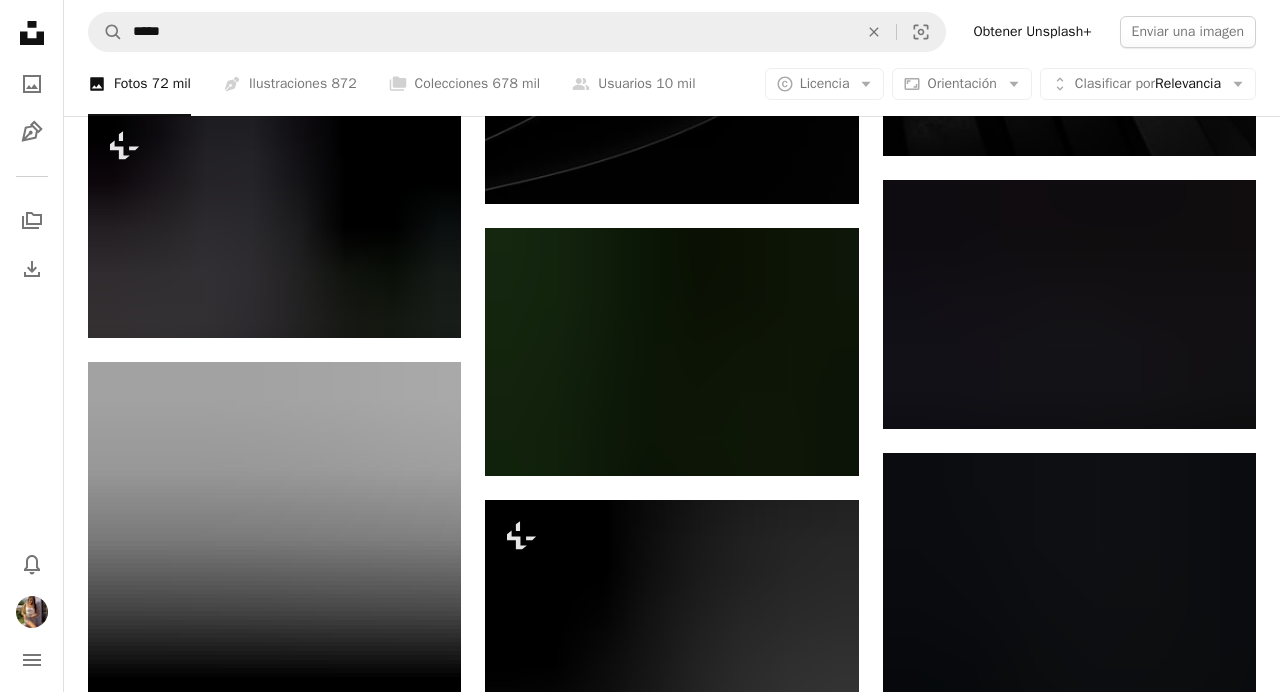 scroll, scrollTop: 0, scrollLeft: 0, axis: both 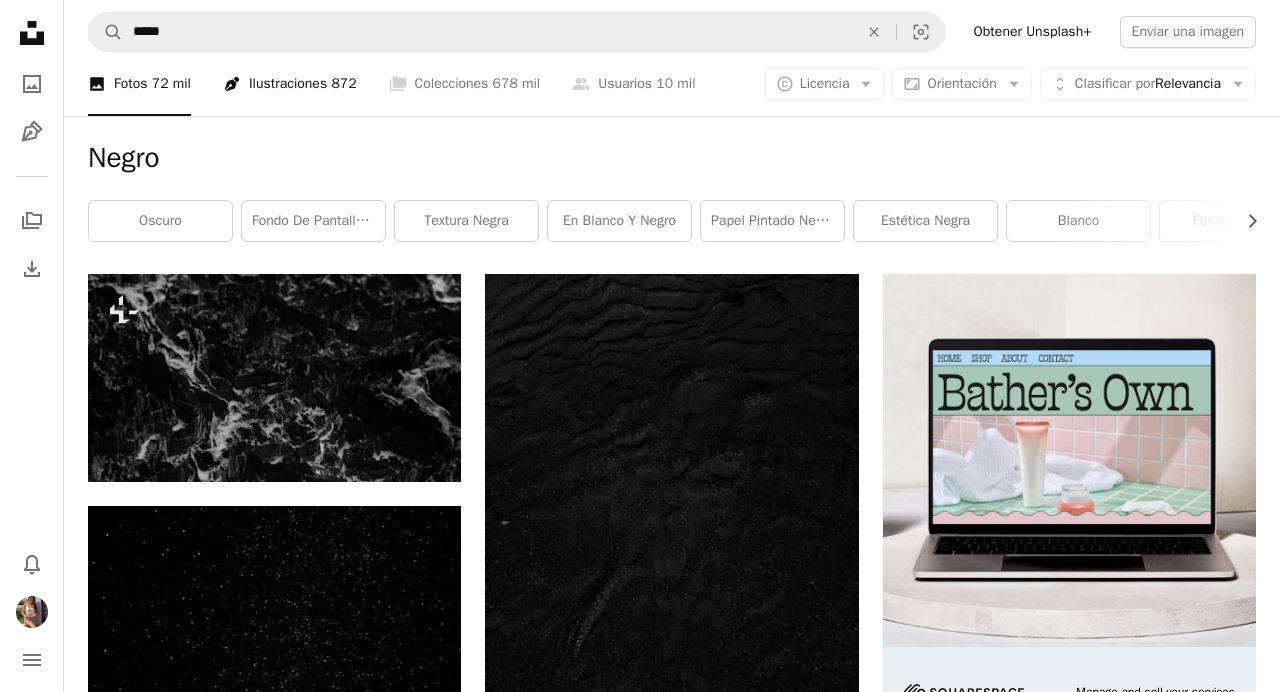 click on "Pen Tool Ilustraciones   872" at bounding box center [290, 84] 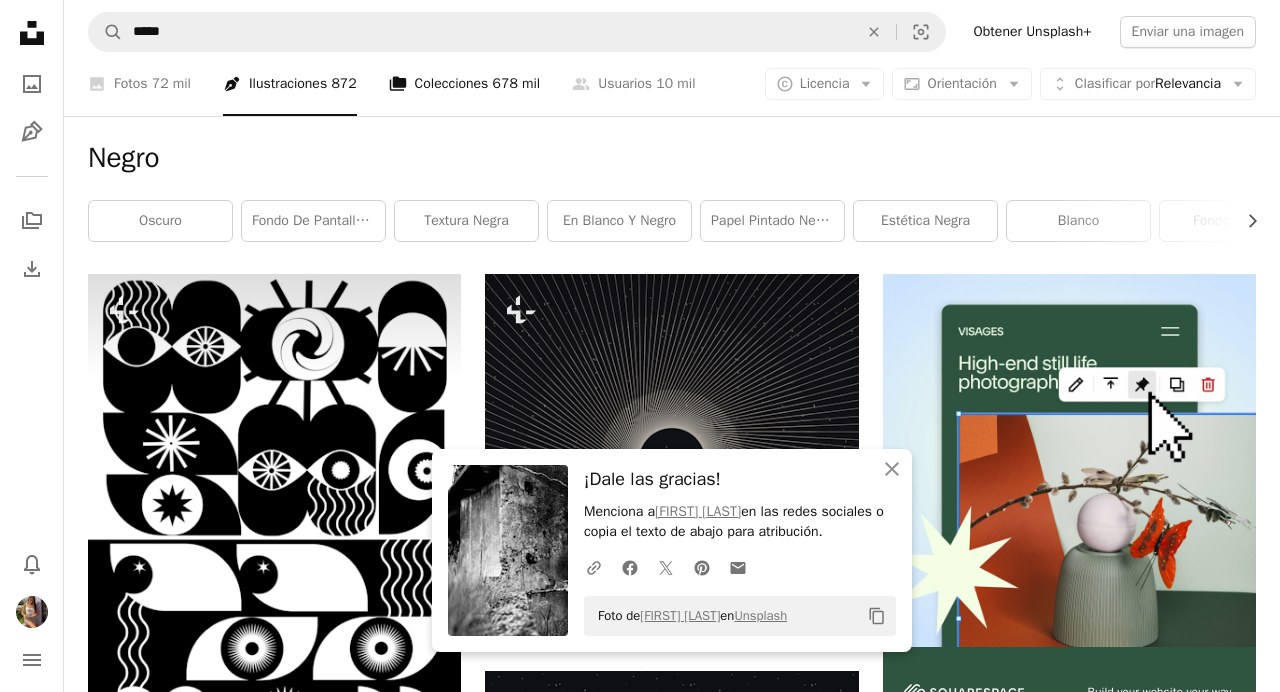click on "A stack of folders Colecciones   678 mil" at bounding box center [465, 84] 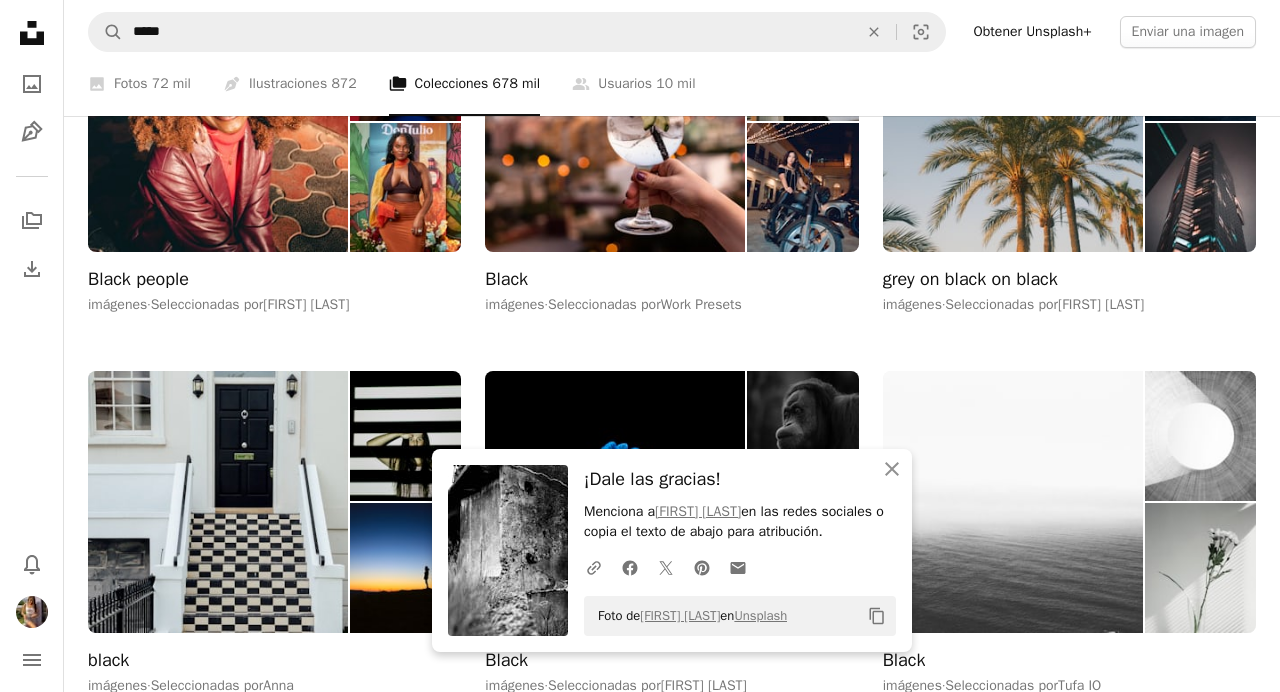 scroll, scrollTop: 284, scrollLeft: 0, axis: vertical 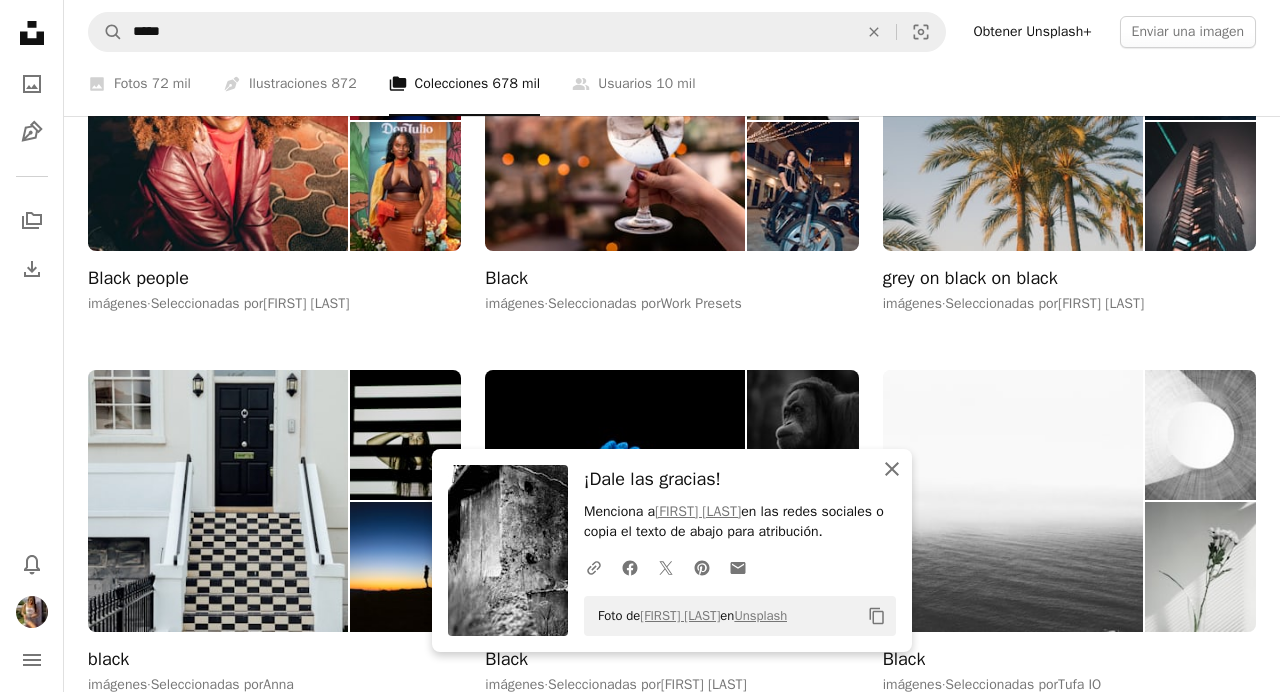 click on "An X shape" 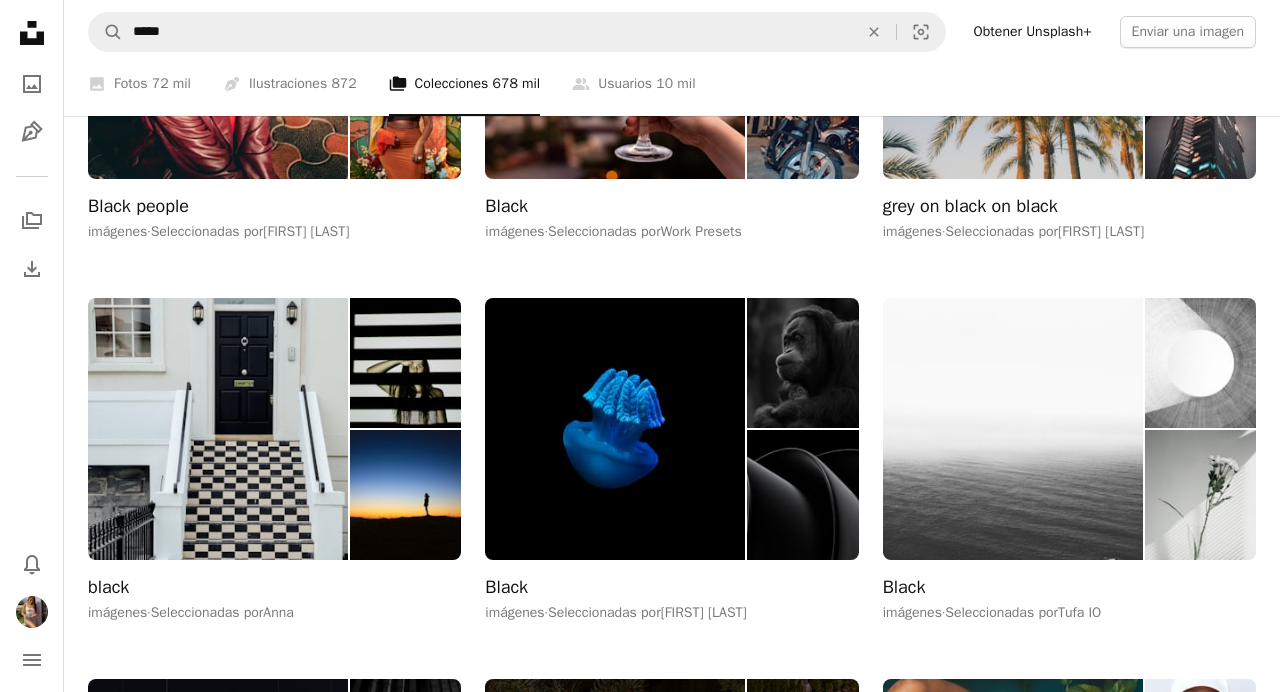 scroll, scrollTop: 389, scrollLeft: 0, axis: vertical 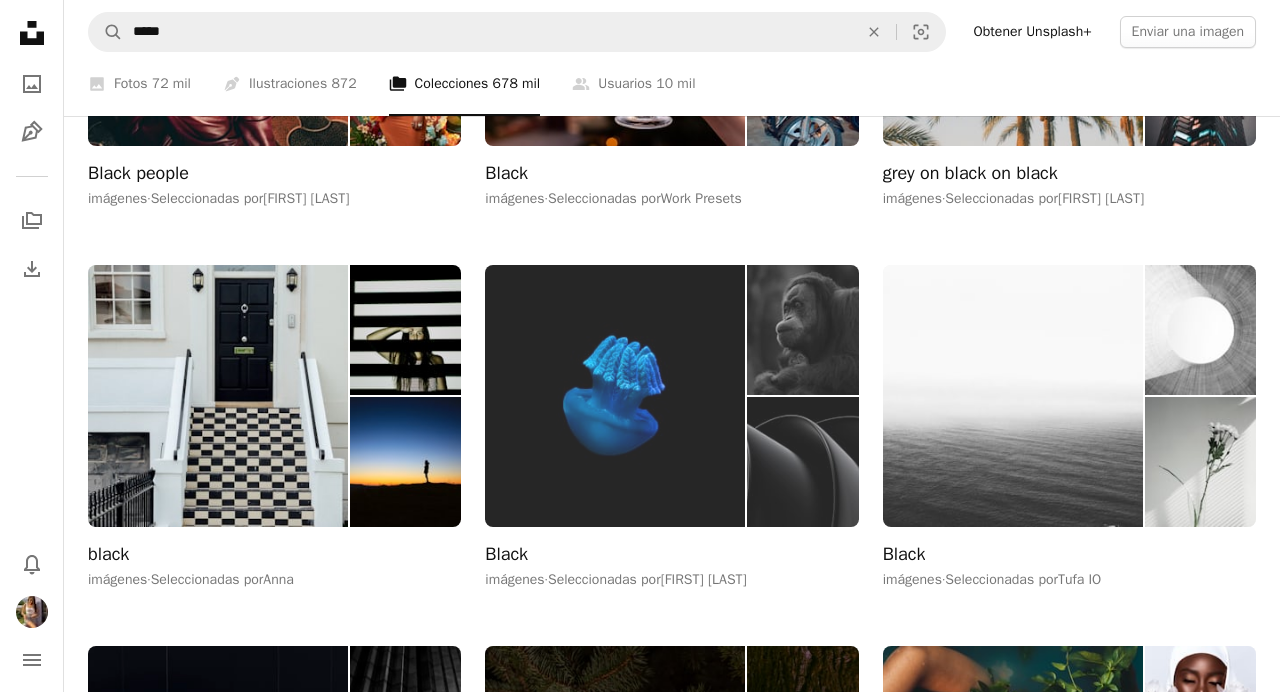 click at bounding box center [615, 395] 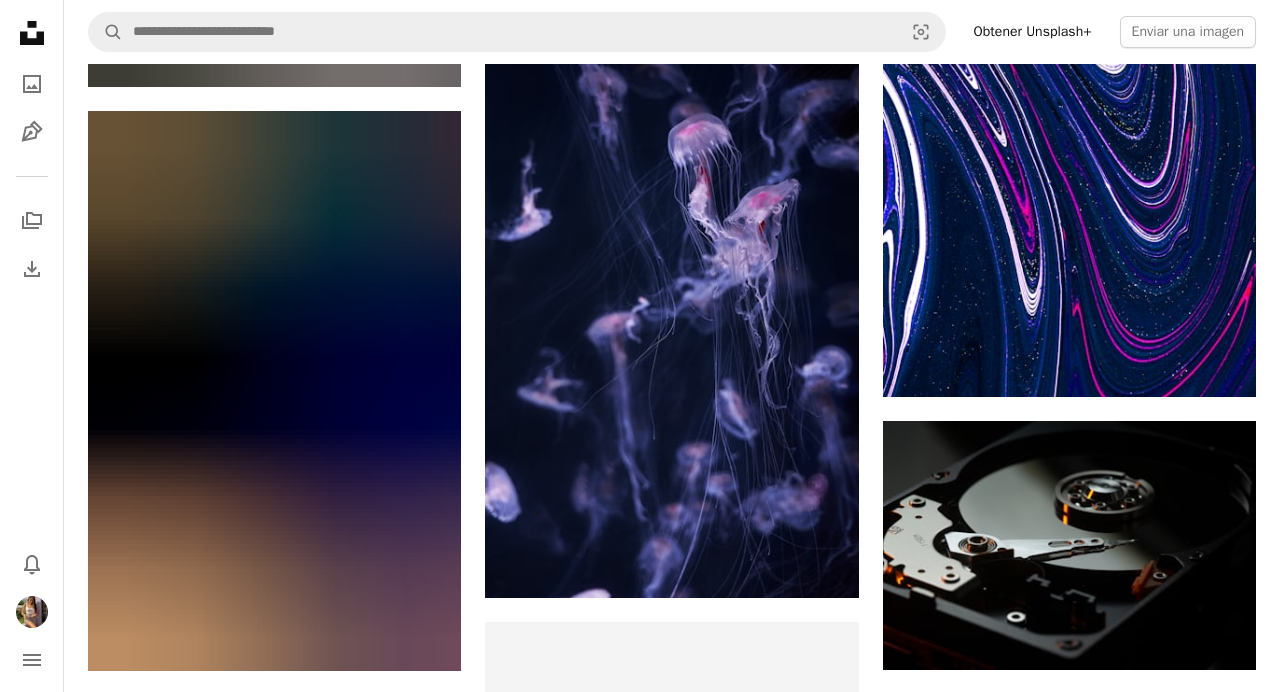 scroll, scrollTop: 8667, scrollLeft: 0, axis: vertical 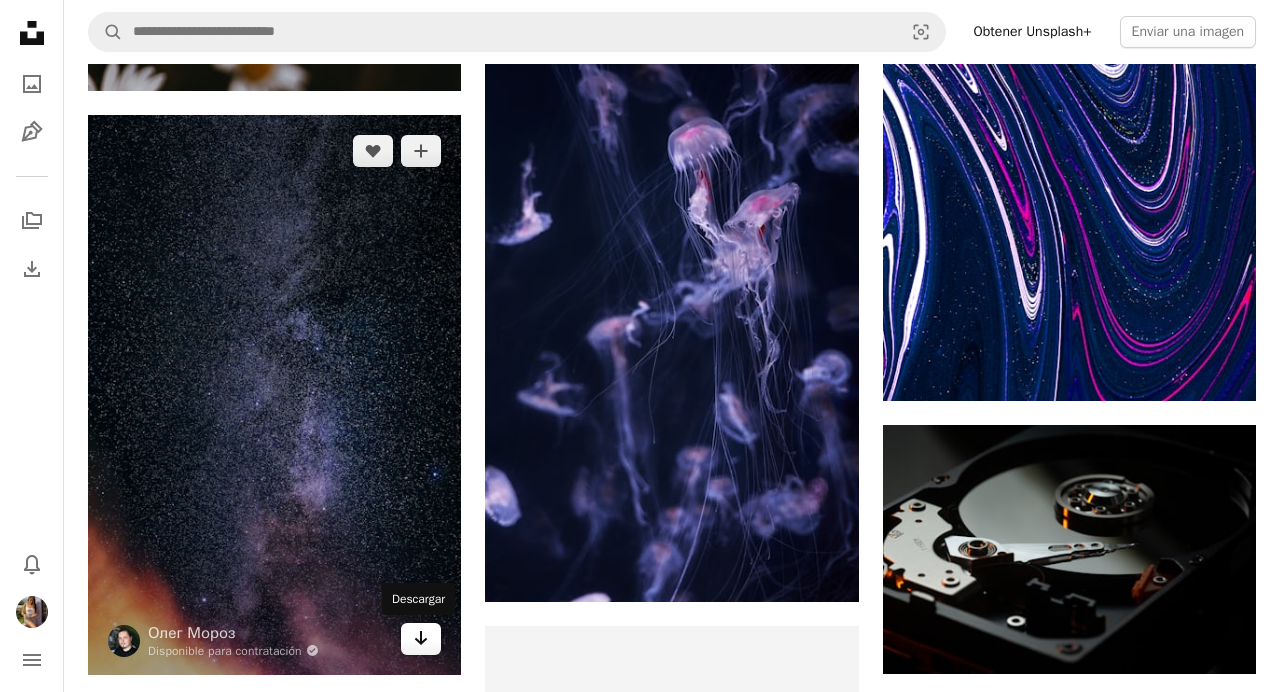 click on "Arrow pointing down" at bounding box center (421, 639) 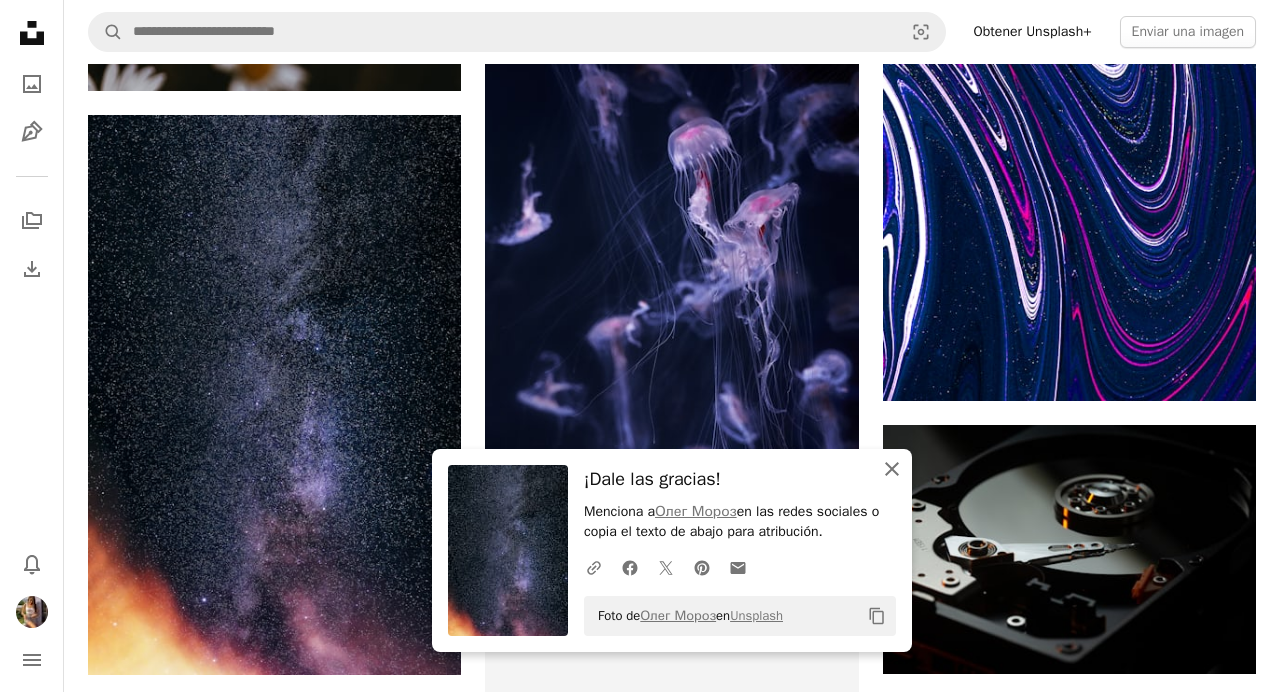 click 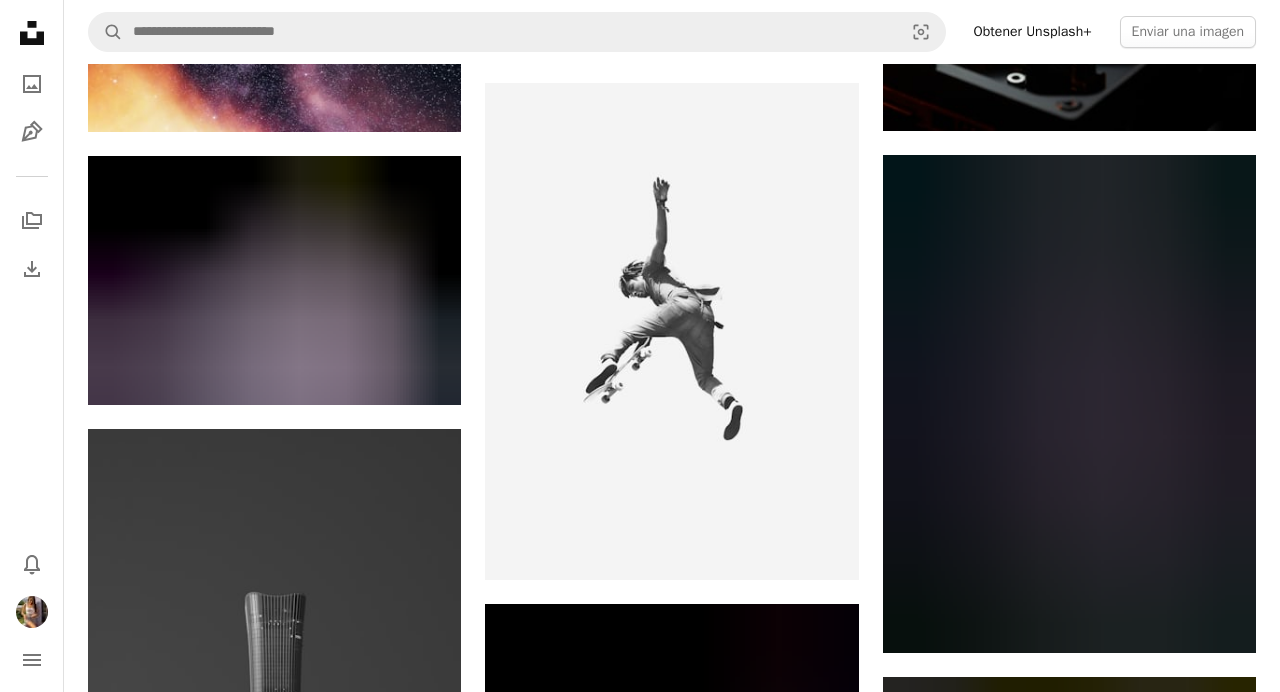 scroll, scrollTop: 9208, scrollLeft: 0, axis: vertical 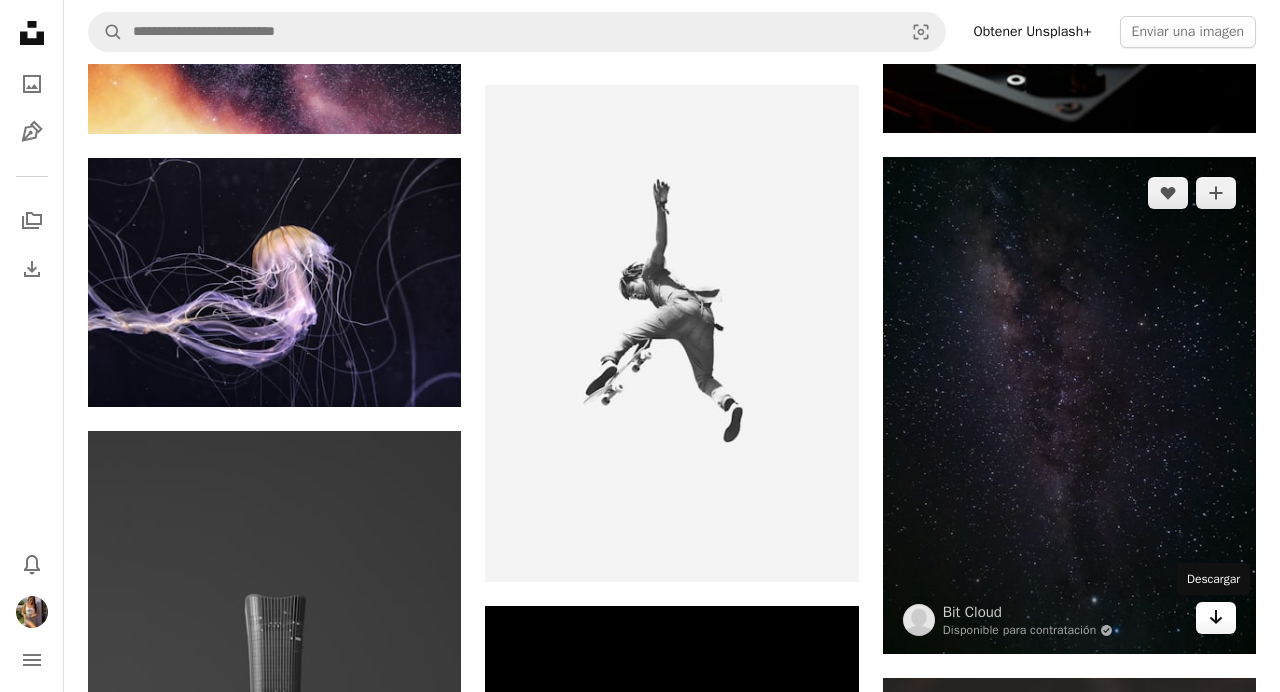 click on "Arrow pointing down" 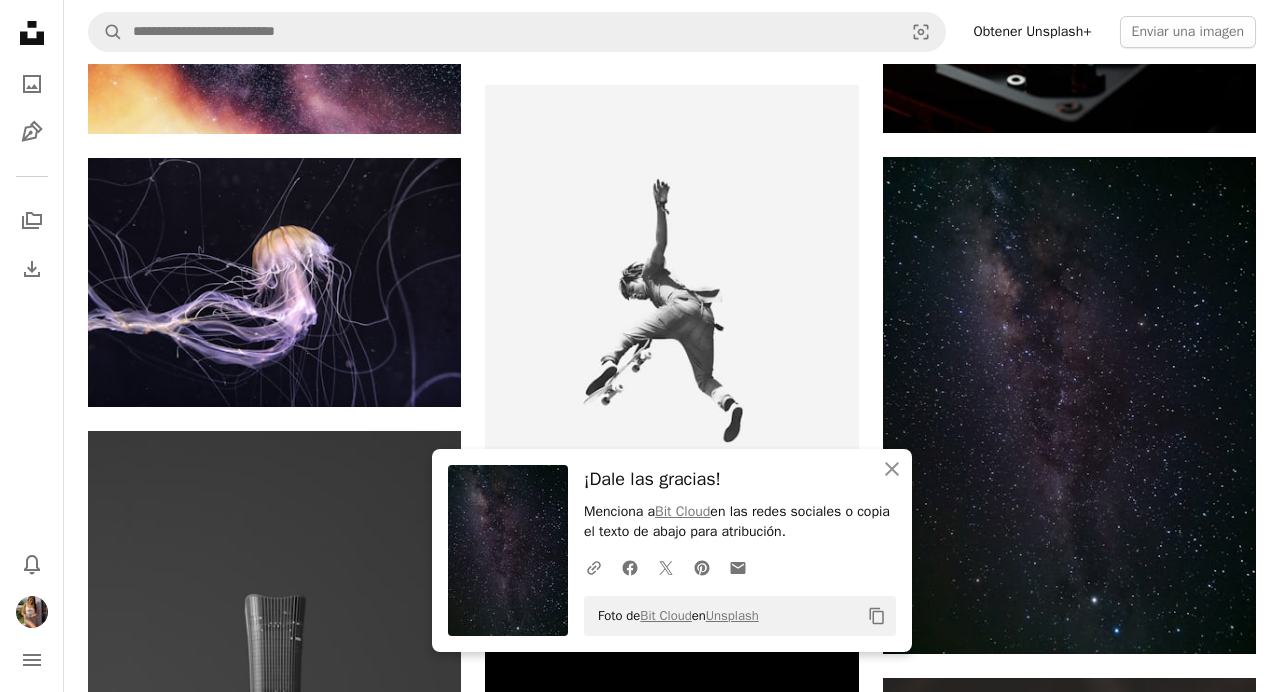 click on "A heart A plus sign [PERSON] Arrow pointing down A heart A plus sign [PERSON] Disponible para contratación A checkmark inside of a circle Arrow pointing down A heart A plus sign [PERSON] Disponible para contratación A checkmark inside of a circle Arrow pointing down A heart A plus sign [PERSON] Arrow pointing down A heart A plus sign [PERSON] Arrow pointing down A heart A plus sign [PERSON] ❄ Arrow pointing down A heart A plus sign [PERSON] Arrow pointing down A heart A plus sign [PERSON] Arrow pointing down A heart A plus sign [PERSON] Disponible para contratación A checkmark inside of a circle Arrow pointing down A heart A plus sign [PERSON] Disponible para contratación A checkmark inside of a circle Arrow pointing down A heart" at bounding box center [672, -2507] 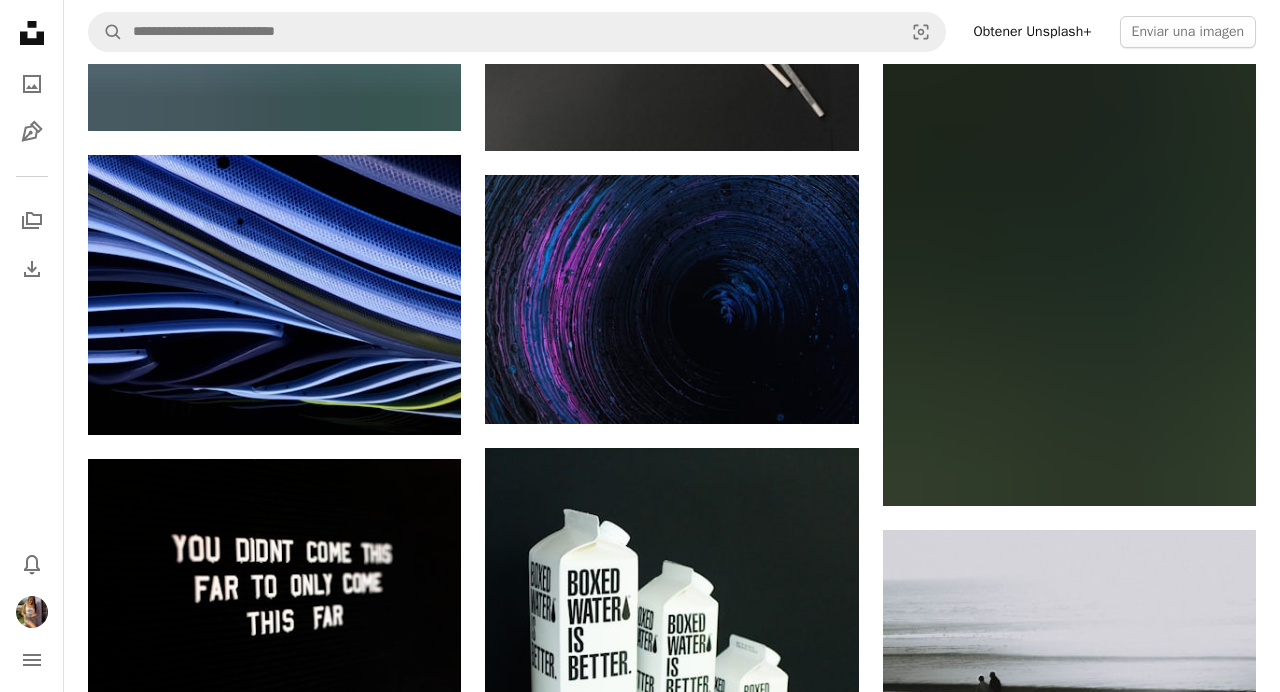 scroll, scrollTop: 21007, scrollLeft: 0, axis: vertical 